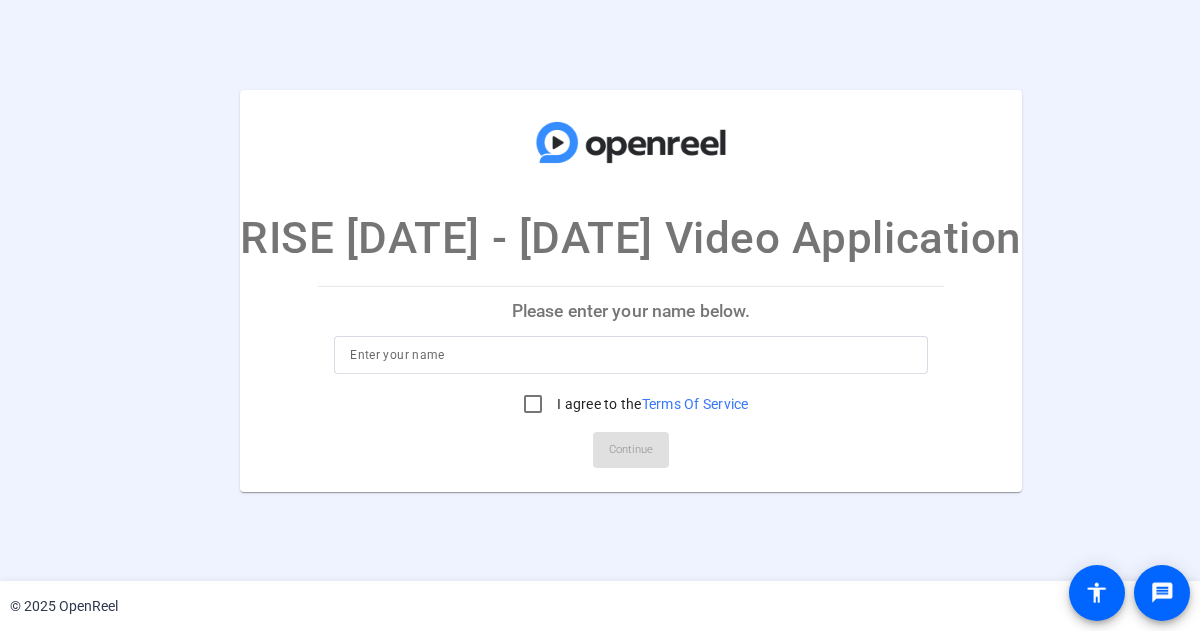 scroll, scrollTop: 0, scrollLeft: 0, axis: both 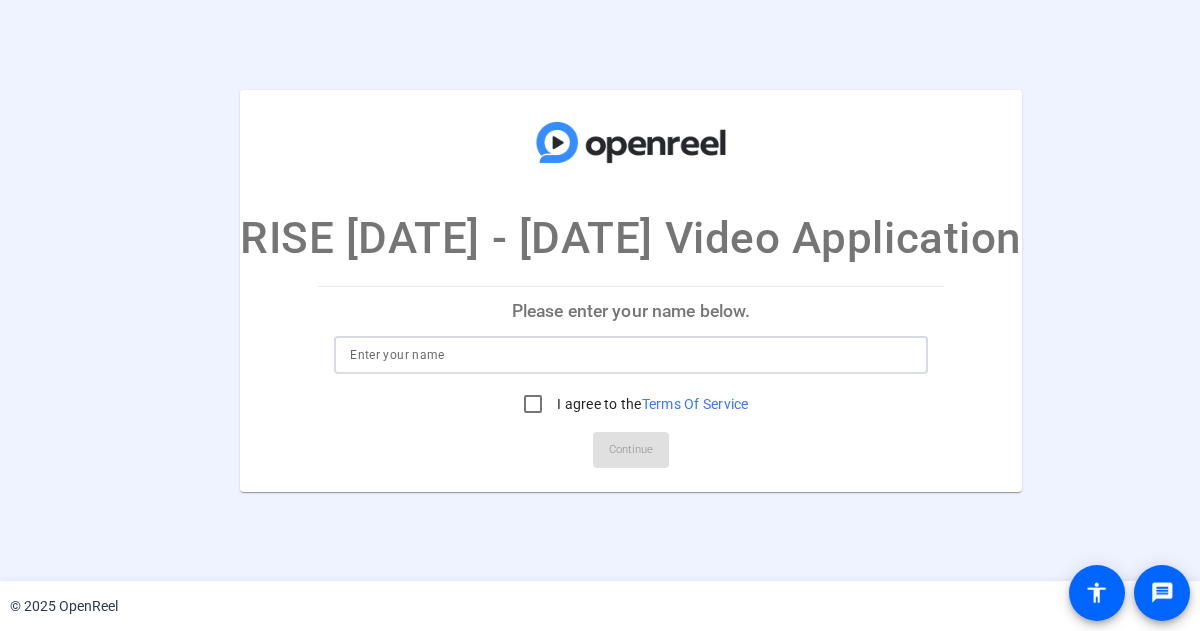 click at bounding box center (631, 355) 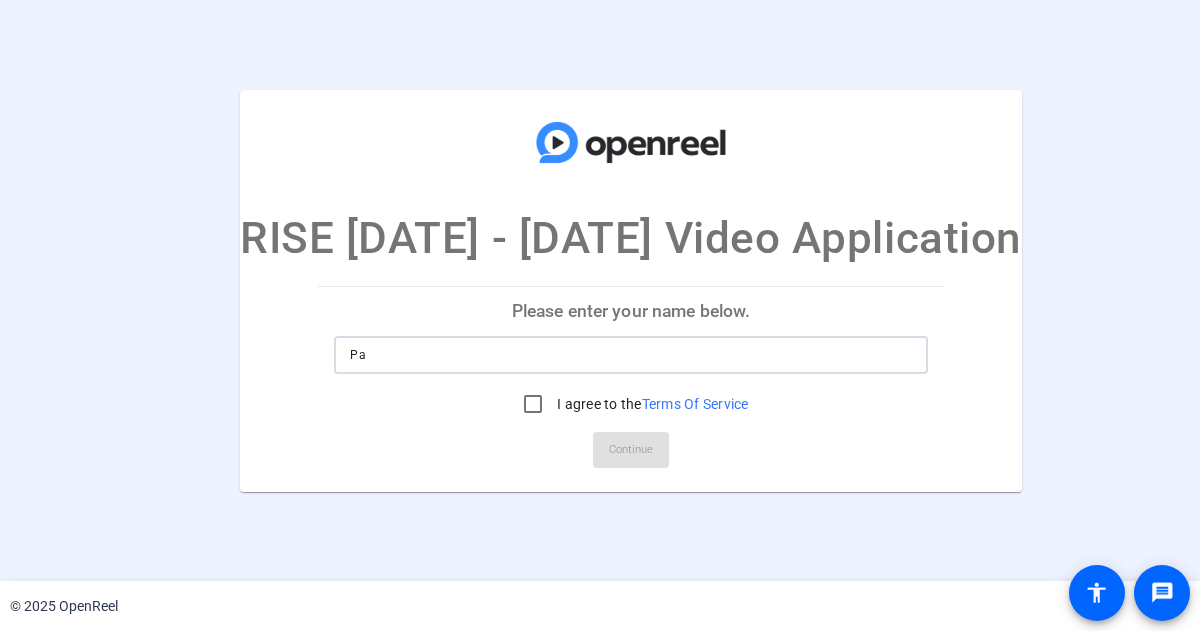 type on "P" 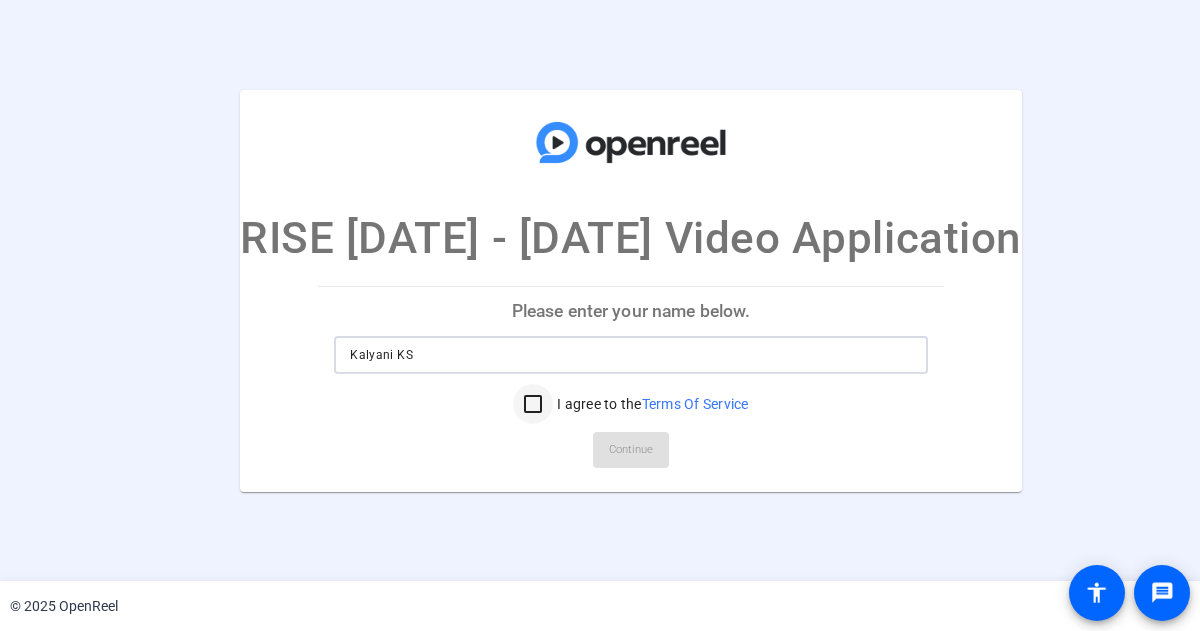 type on "Kalyani KS" 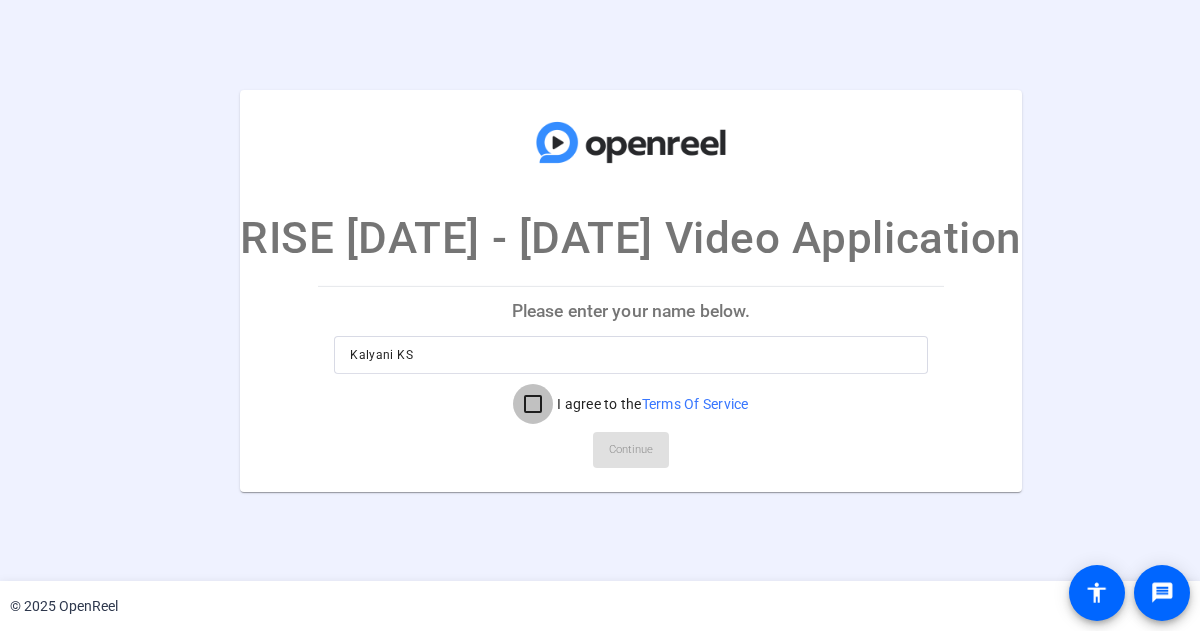 click on "I agree to the  Terms Of Service" at bounding box center [533, 404] 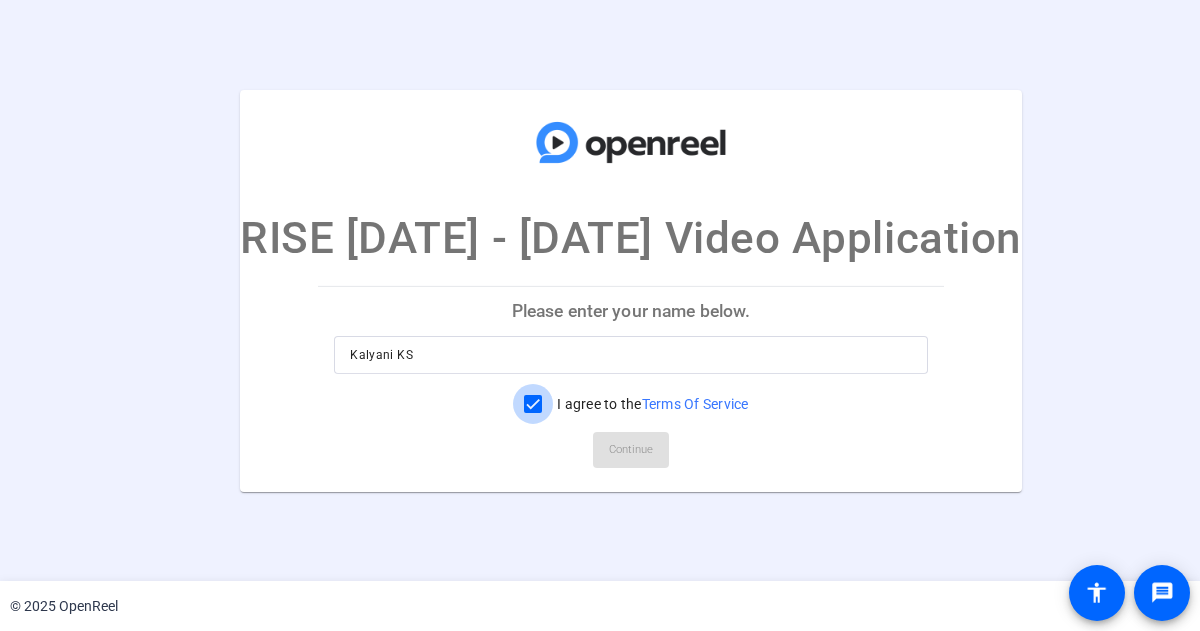 checkbox on "true" 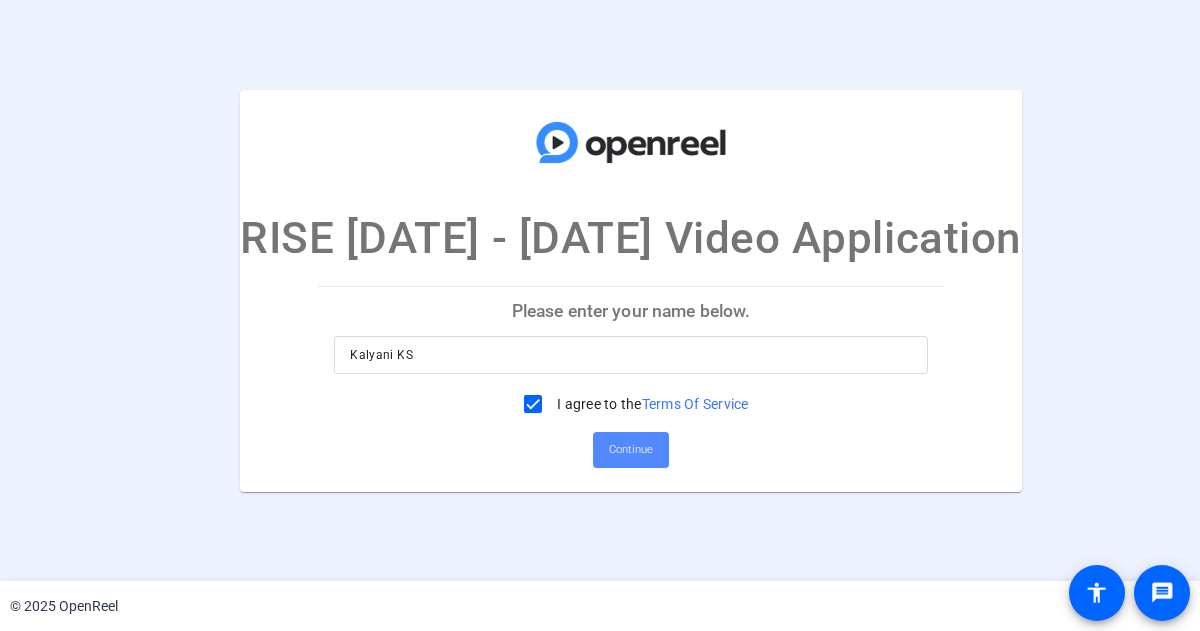 click on "Continue" 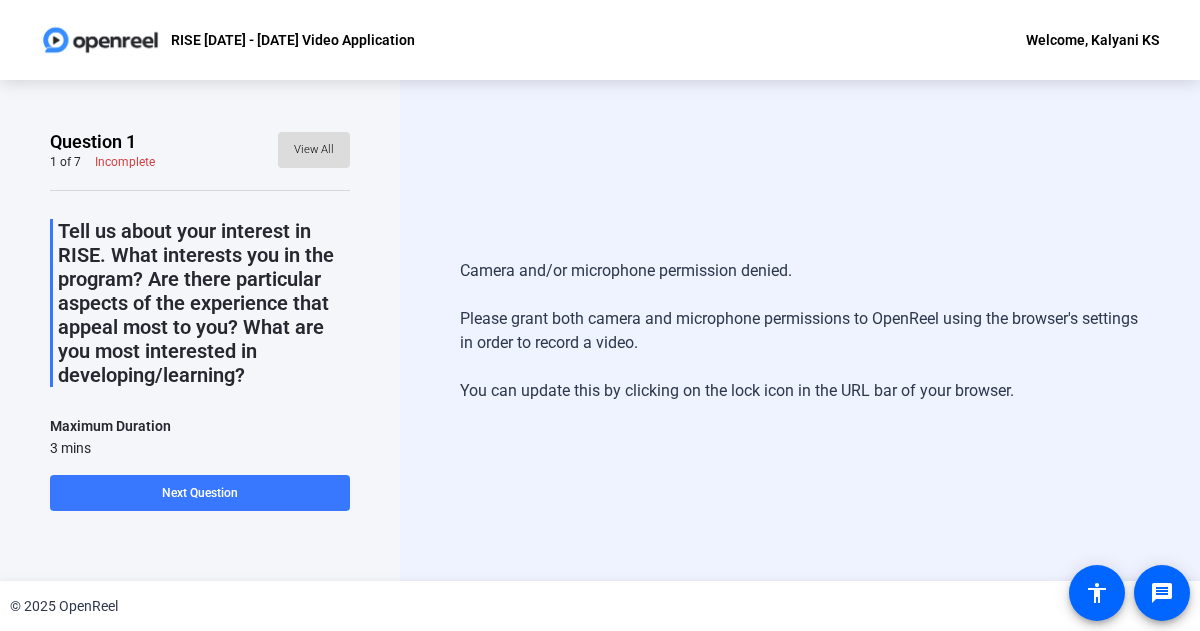 click on "View All" 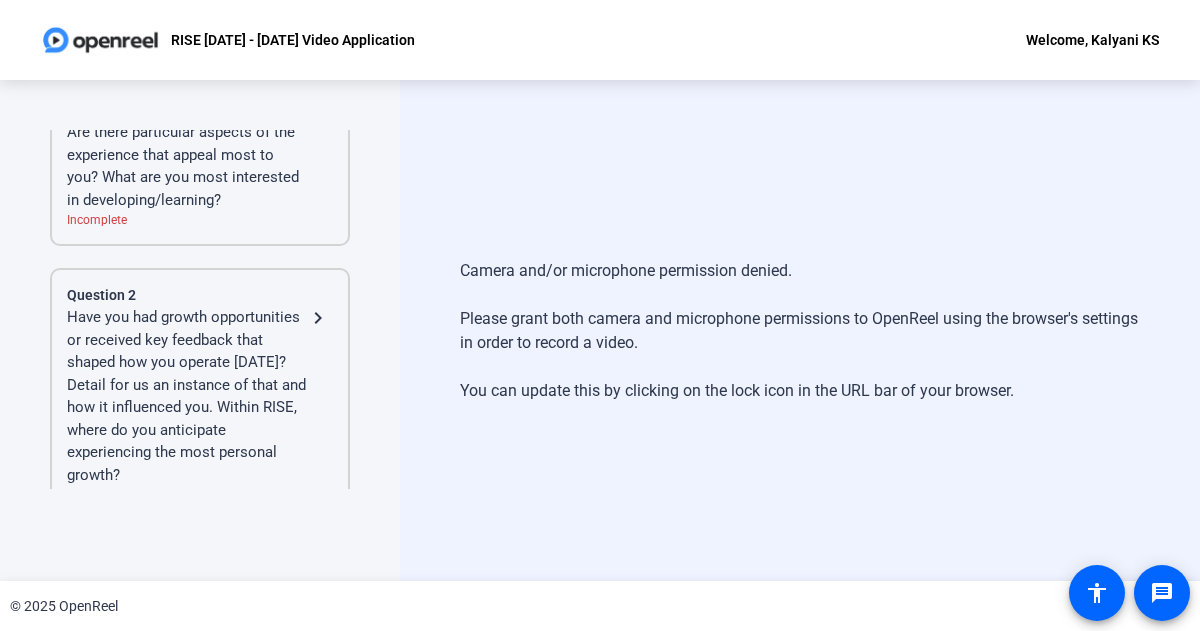 scroll, scrollTop: 0, scrollLeft: 0, axis: both 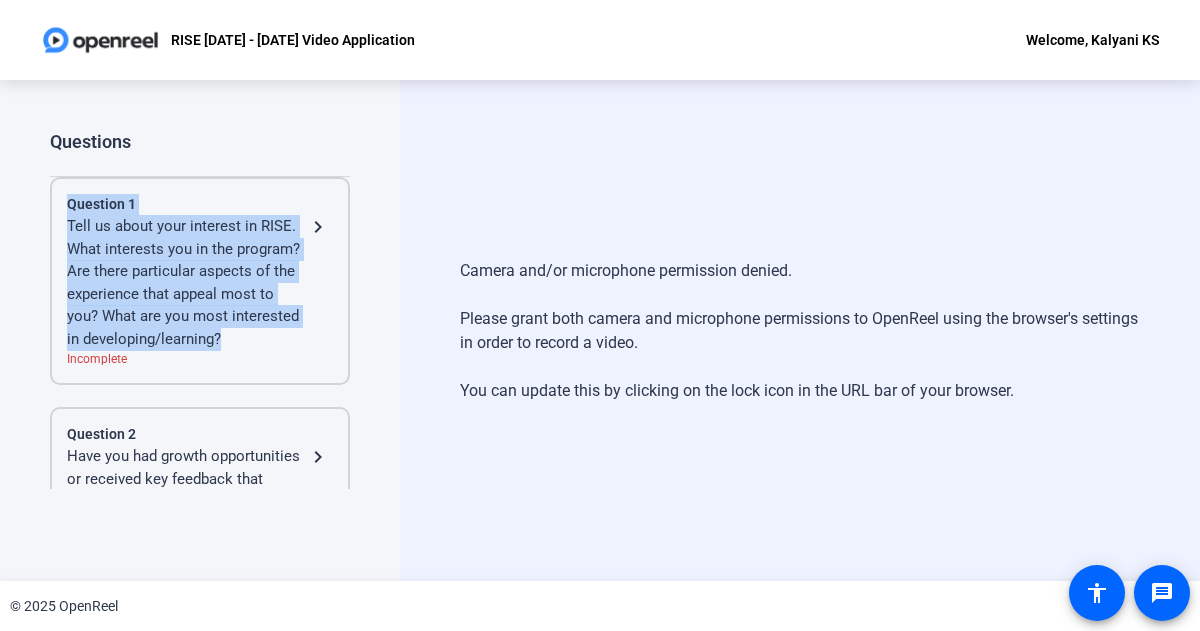 drag, startPoint x: 213, startPoint y: 365, endPoint x: 66, endPoint y: 203, distance: 218.75328 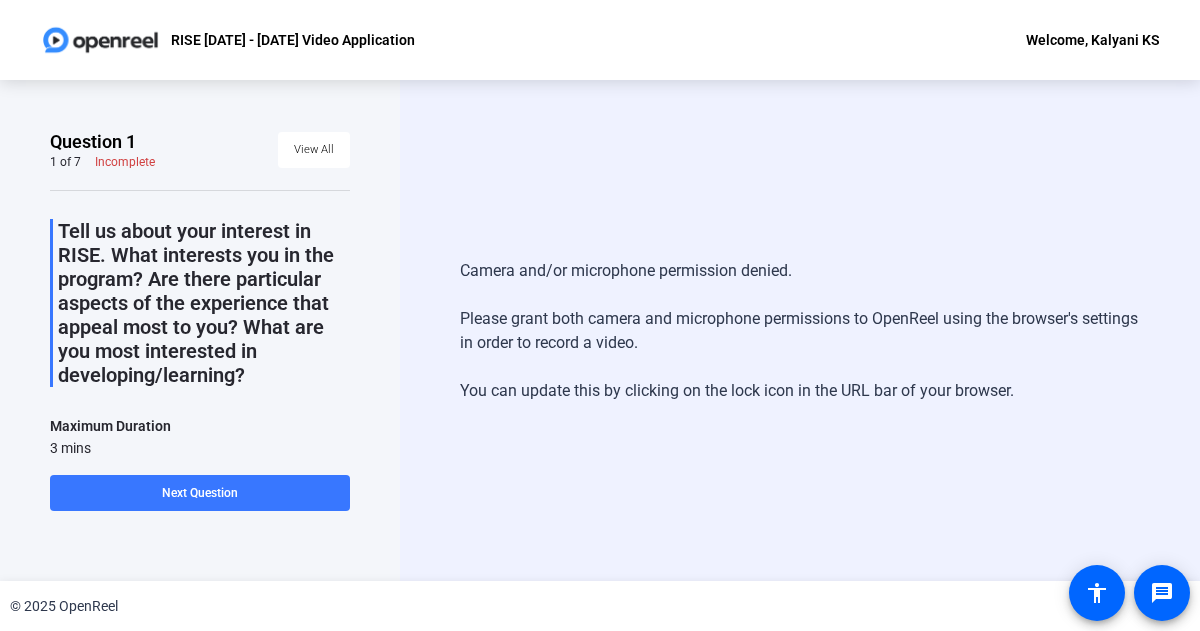copy on "Question 1 Tell us about your interest in RISE. What interests you in the program? Are there particular aspects of the experience that appeal most to you? What are you most interested in developing/learning?" 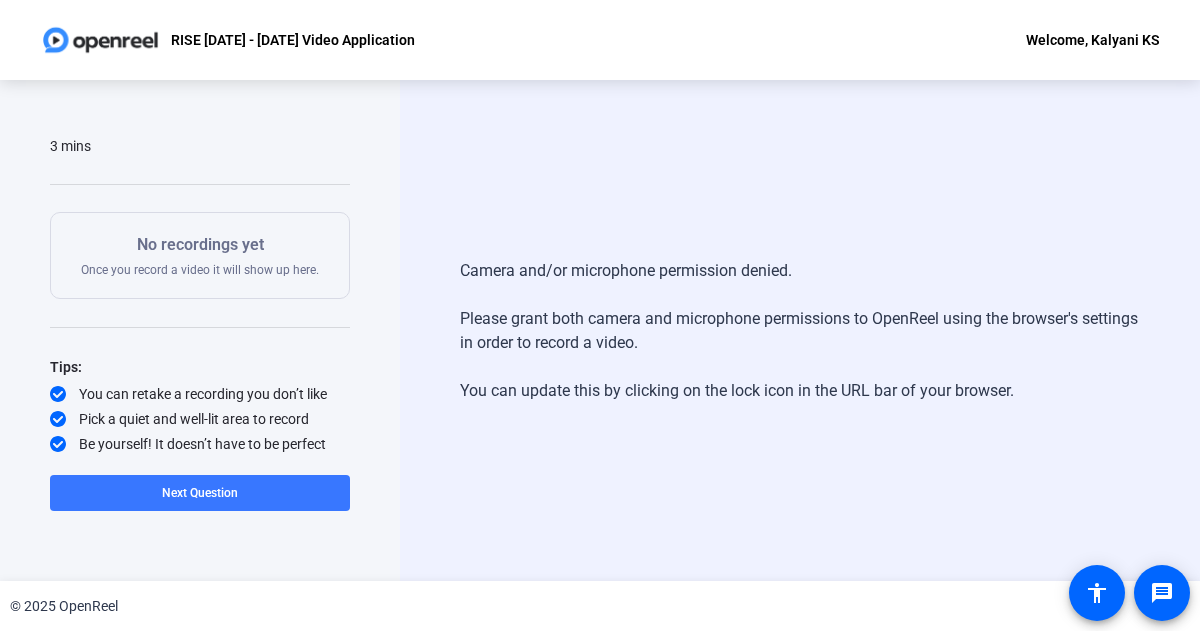 scroll, scrollTop: 0, scrollLeft: 0, axis: both 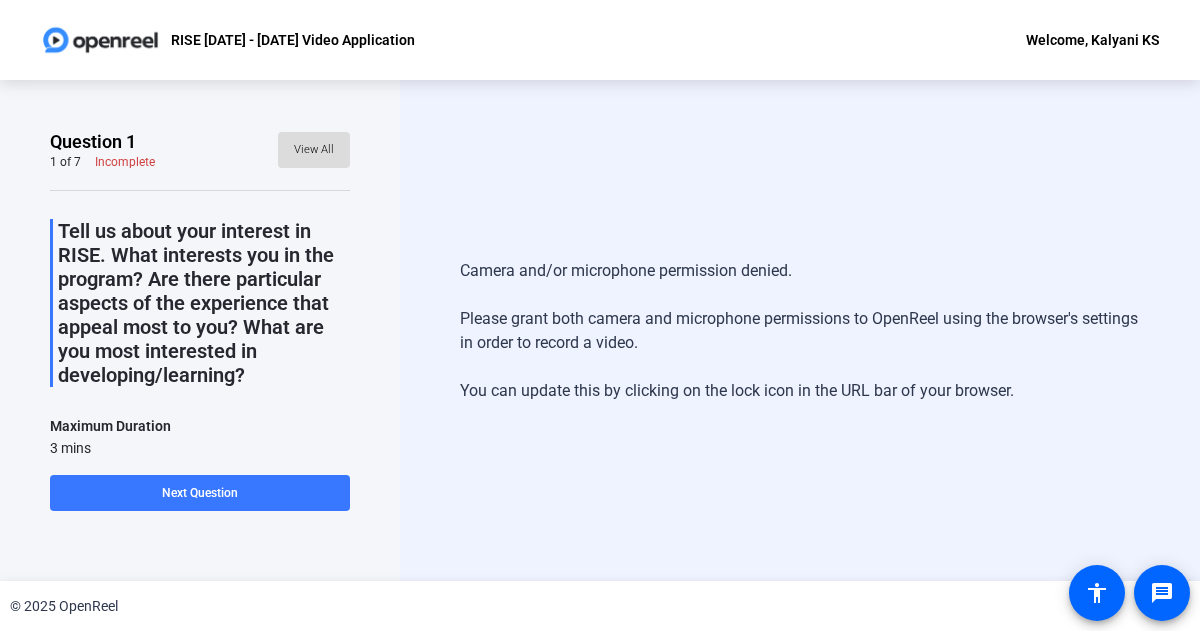 click on "View All" 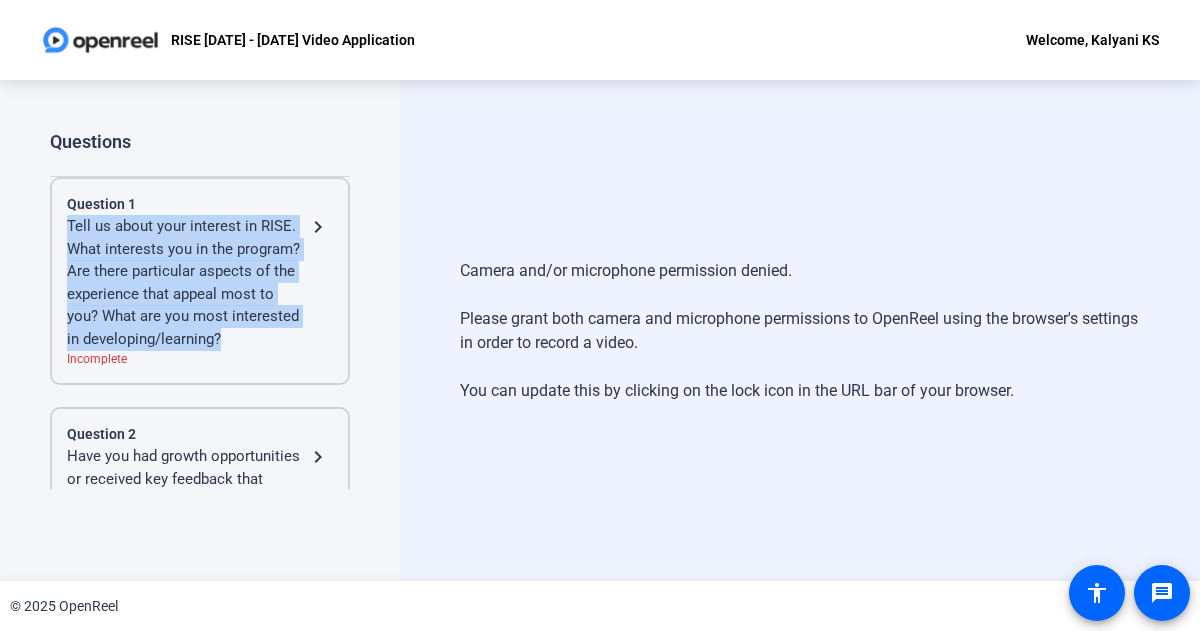 drag, startPoint x: 62, startPoint y: 224, endPoint x: 204, endPoint y: 359, distance: 195.9311 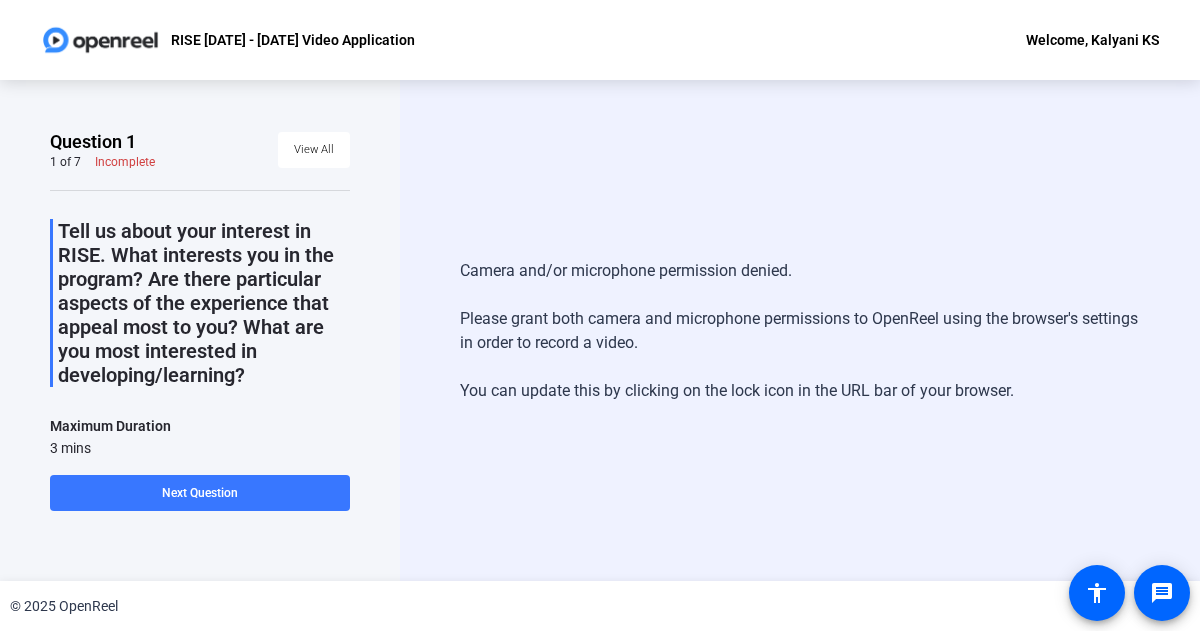 drag, startPoint x: 271, startPoint y: 379, endPoint x: 58, endPoint y: 237, distance: 255.99414 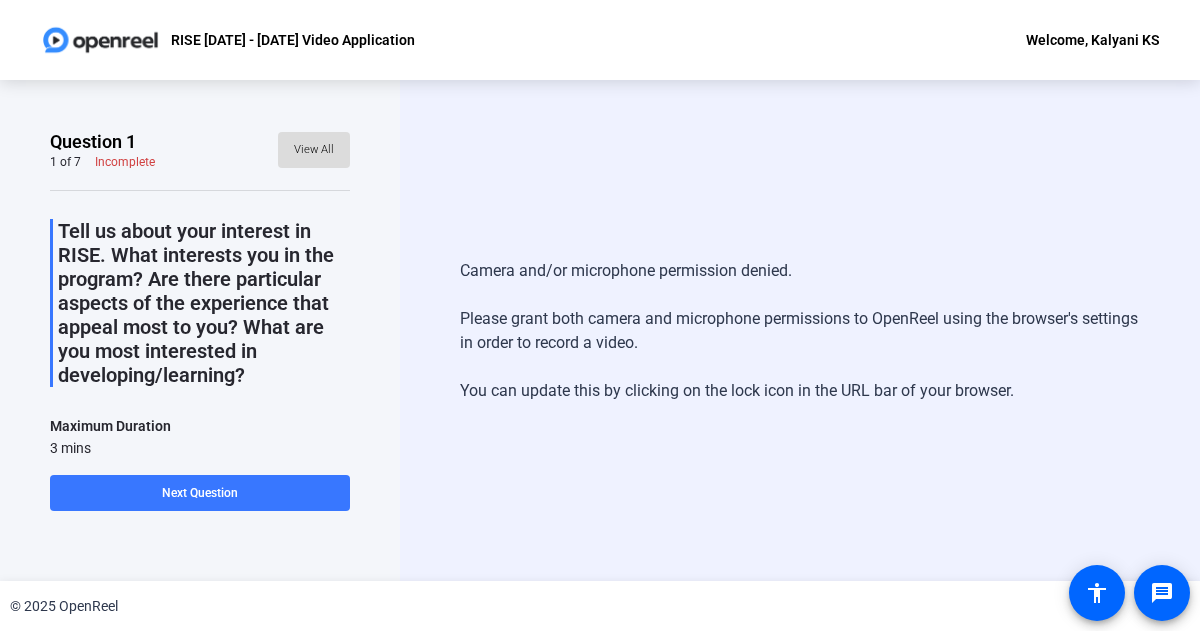 click on "View All" 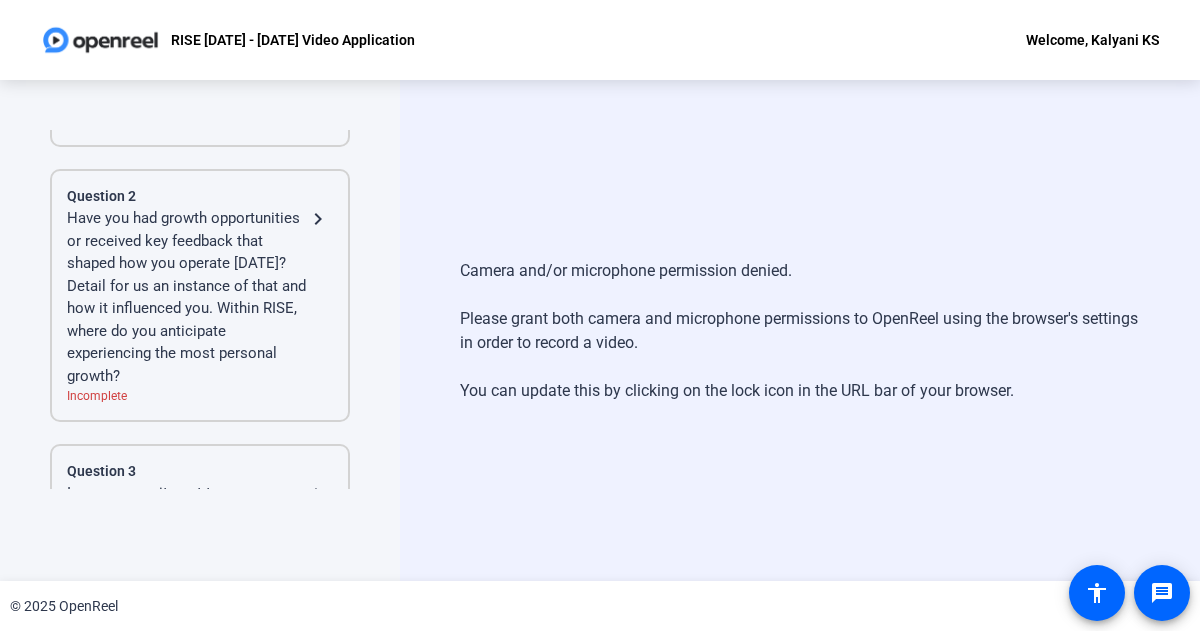 scroll, scrollTop: 239, scrollLeft: 0, axis: vertical 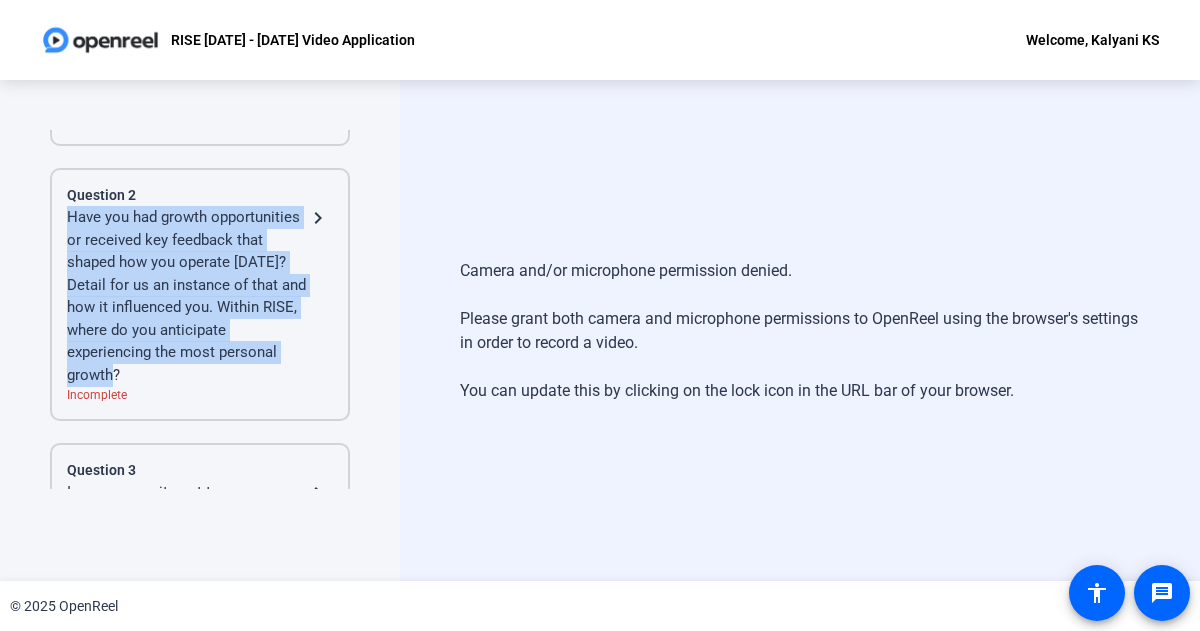drag, startPoint x: 230, startPoint y: 397, endPoint x: 72, endPoint y: 241, distance: 222.03603 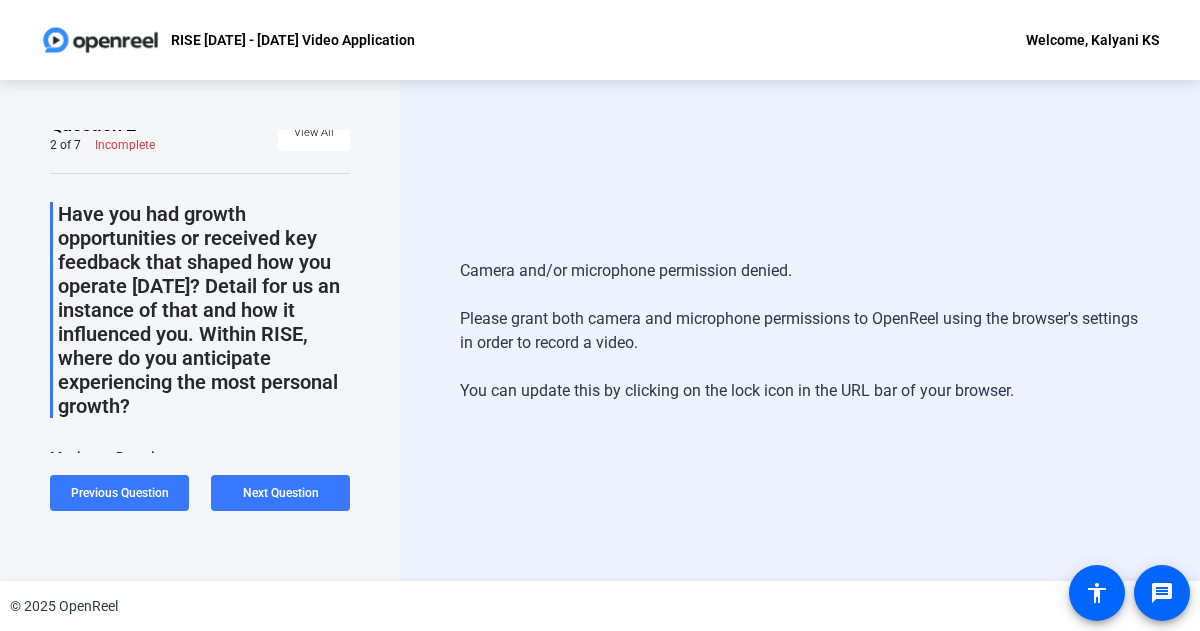 scroll, scrollTop: 14, scrollLeft: 0, axis: vertical 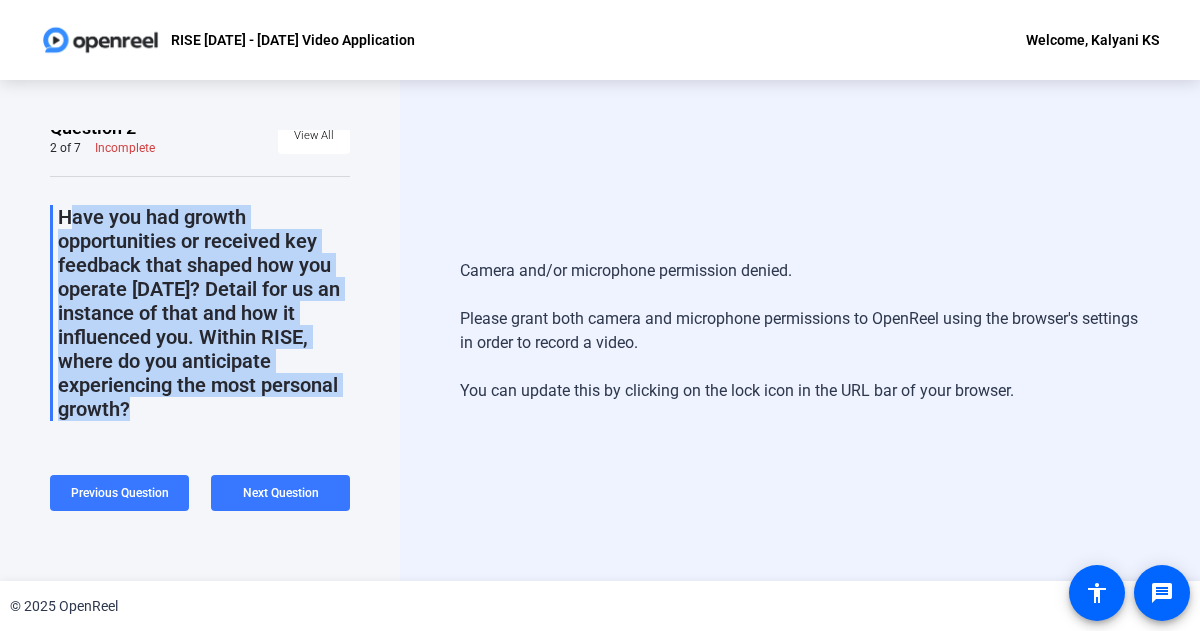 drag, startPoint x: 228, startPoint y: 417, endPoint x: 58, endPoint y: 222, distance: 258.69867 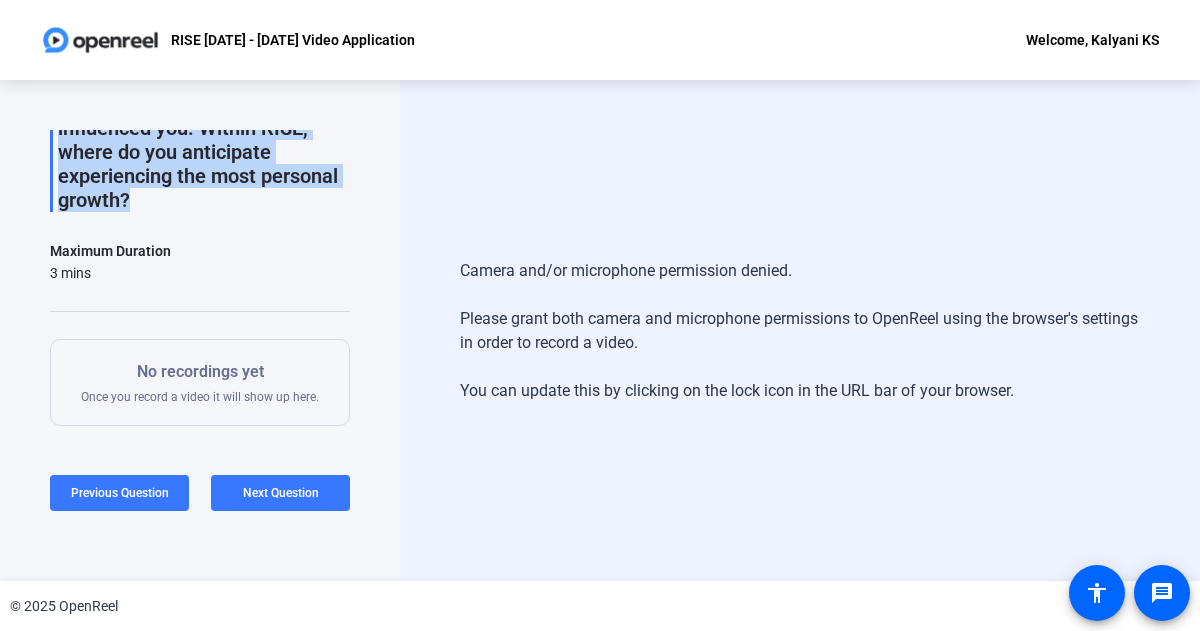 scroll, scrollTop: 0, scrollLeft: 0, axis: both 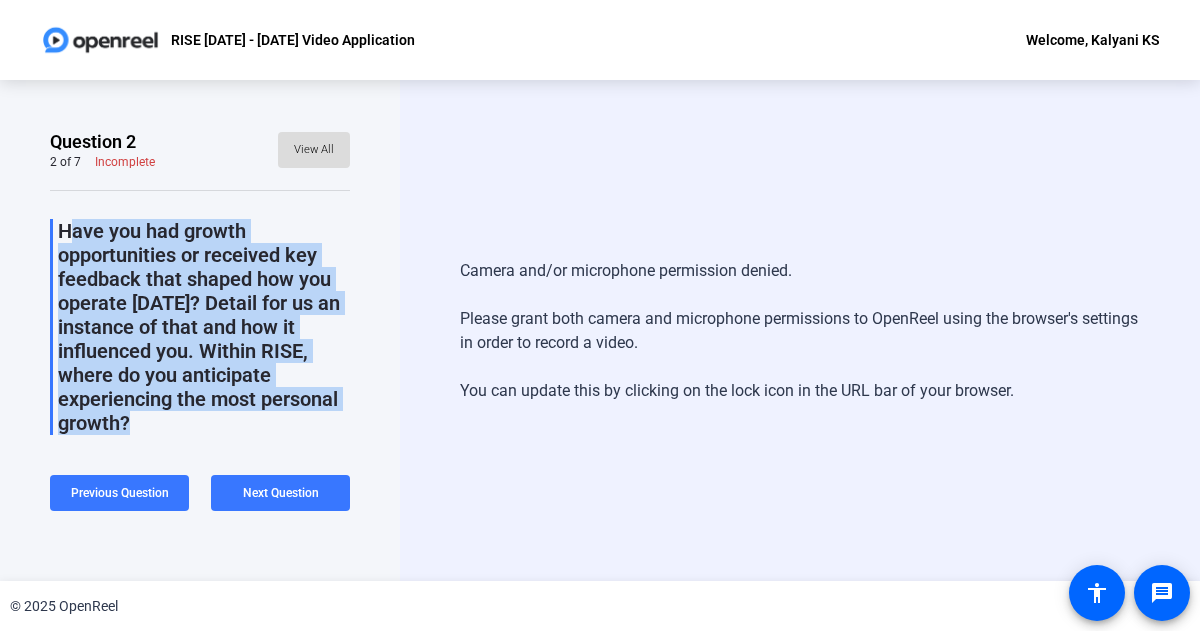 click on "View All" 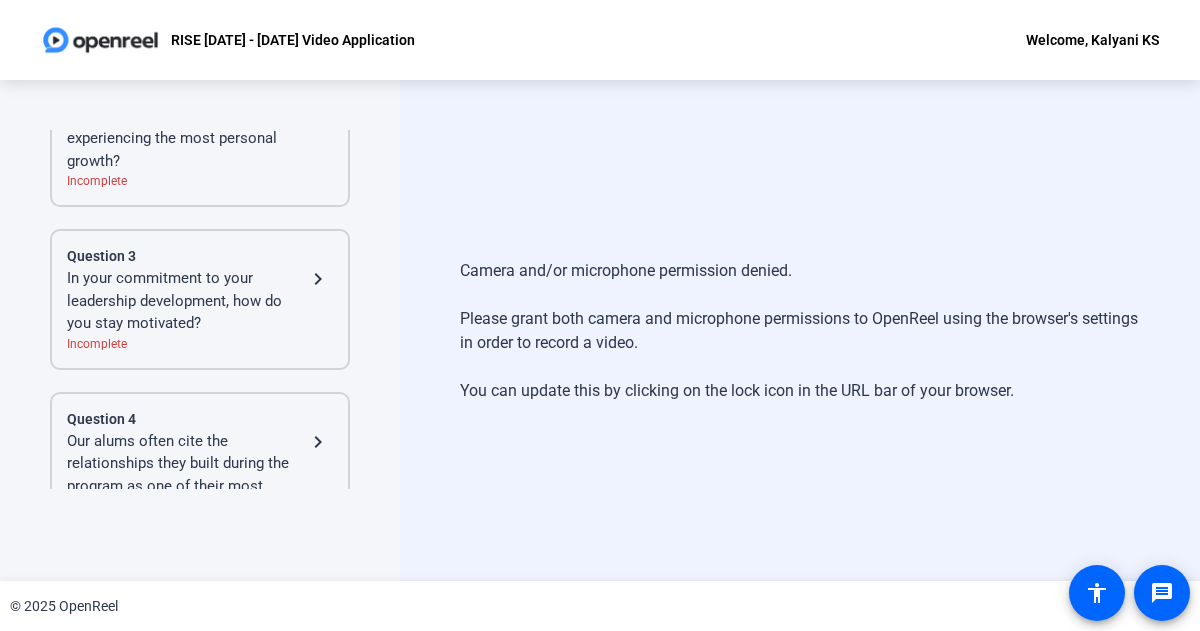 scroll, scrollTop: 454, scrollLeft: 0, axis: vertical 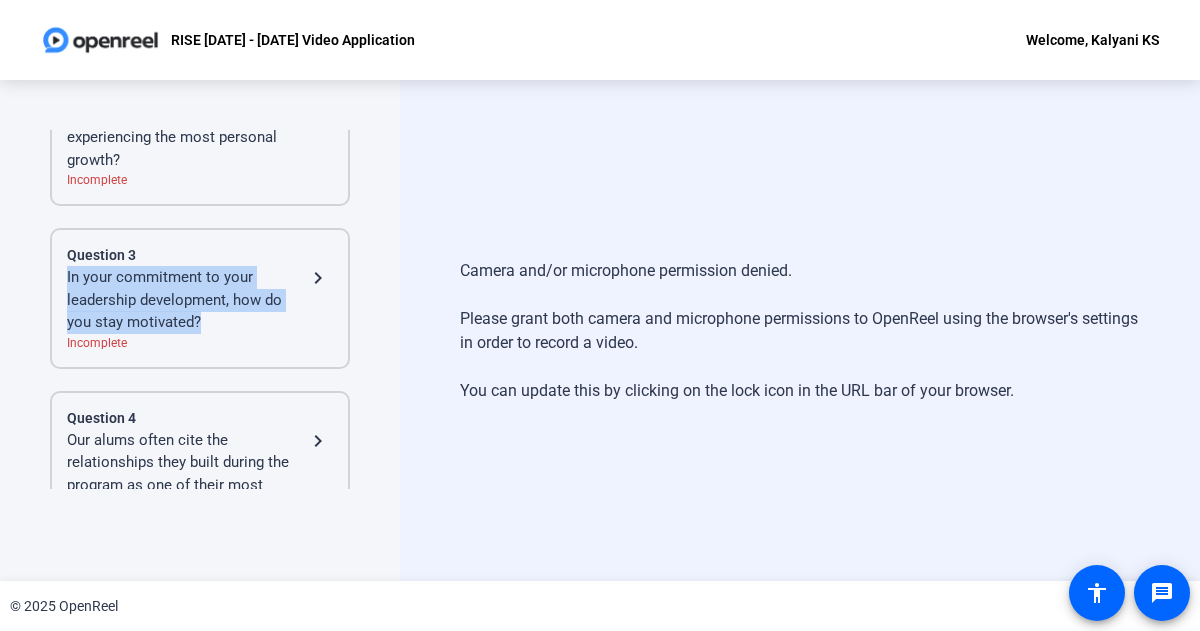 drag, startPoint x: 229, startPoint y: 339, endPoint x: 68, endPoint y: 304, distance: 164.76044 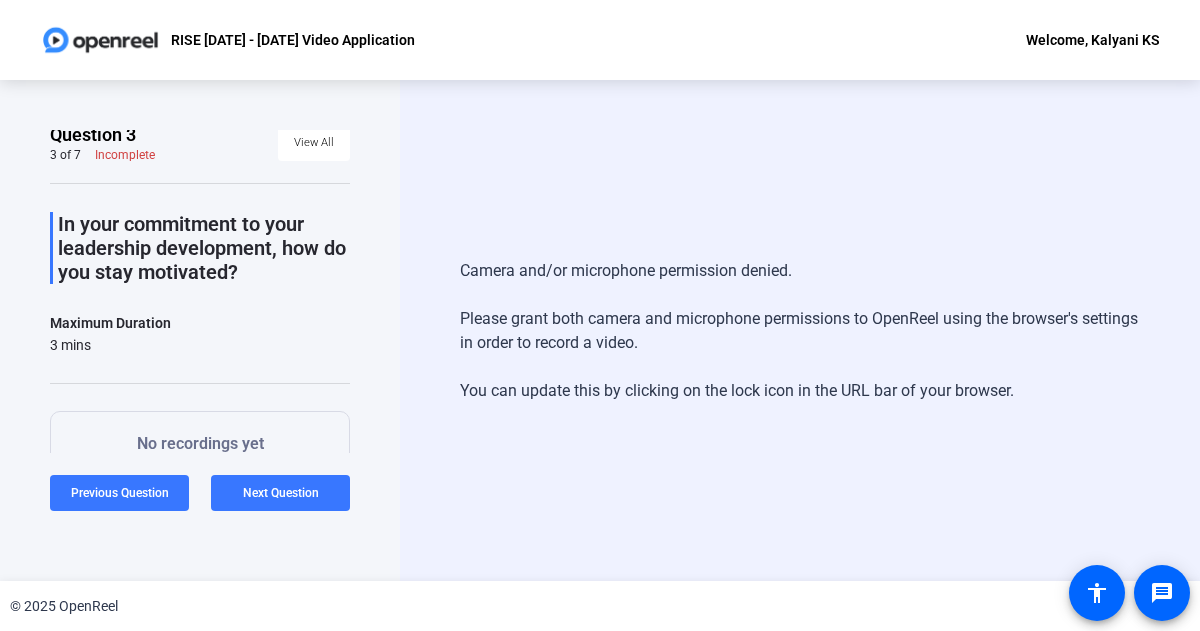 scroll, scrollTop: 5, scrollLeft: 0, axis: vertical 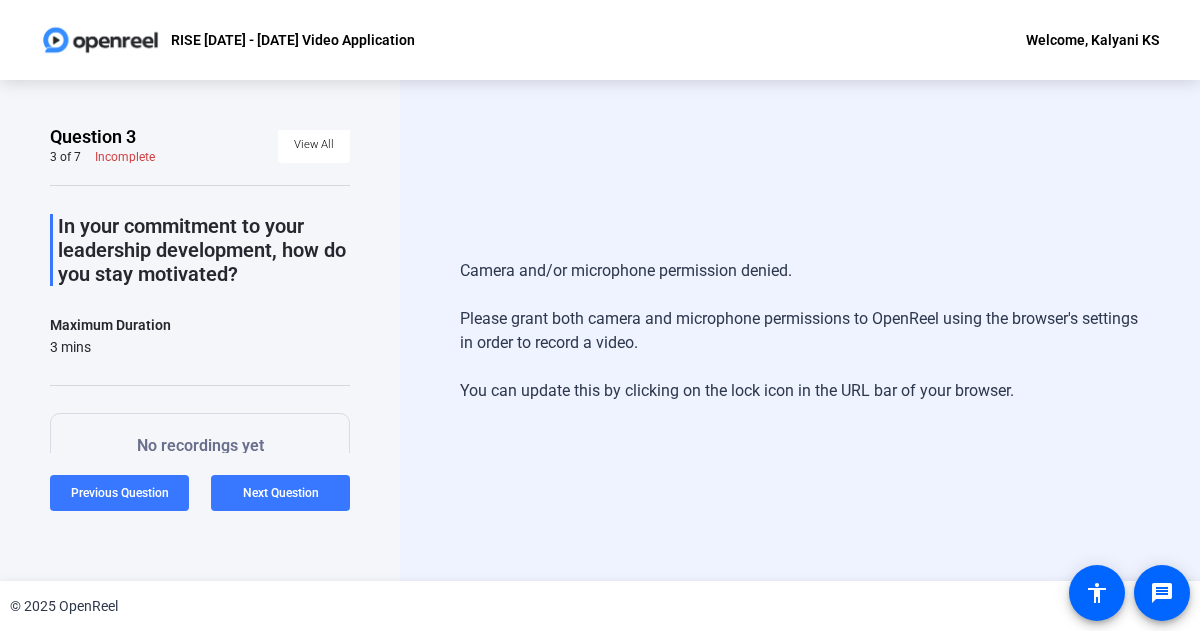 drag, startPoint x: 280, startPoint y: 268, endPoint x: 56, endPoint y: 231, distance: 227.03523 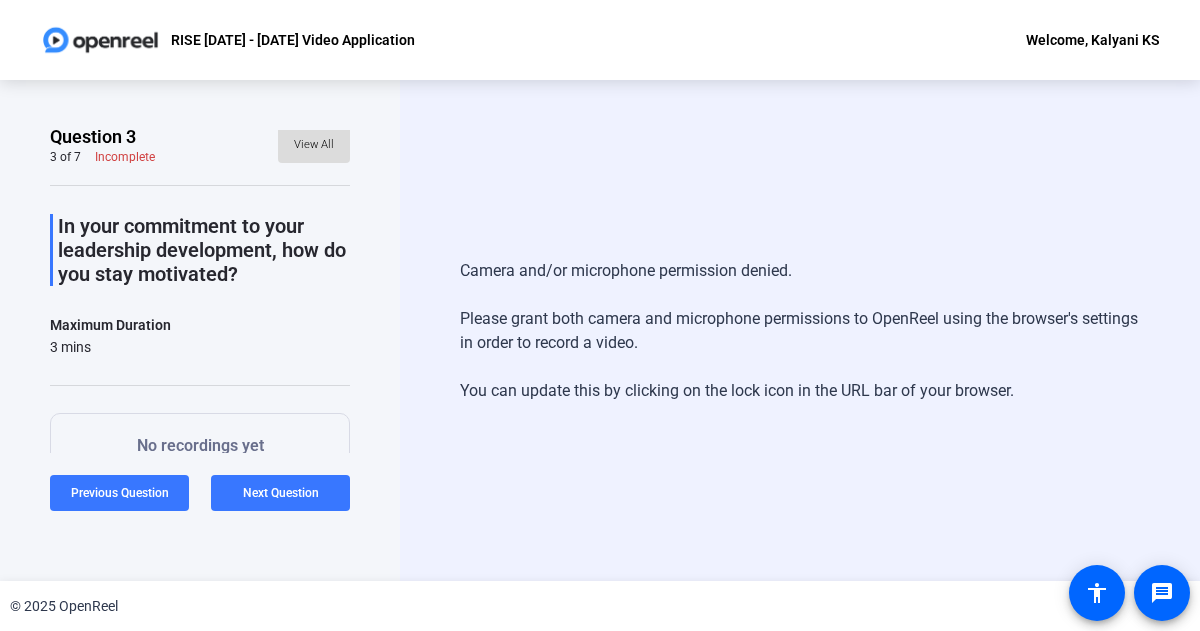 click on "View All" 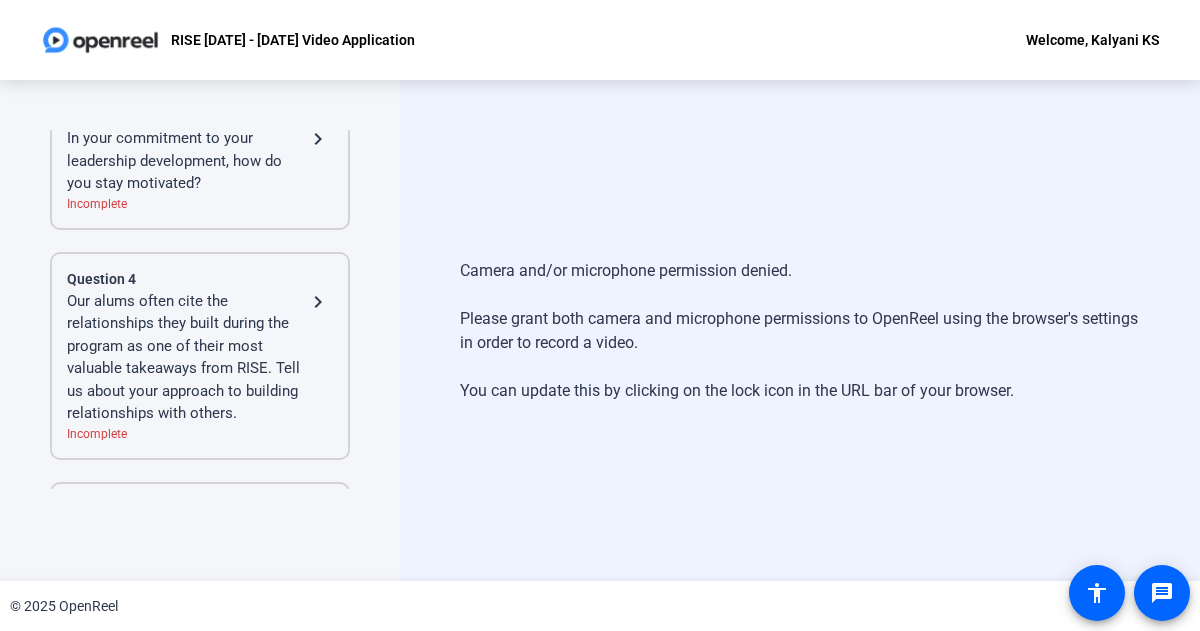 scroll, scrollTop: 660, scrollLeft: 0, axis: vertical 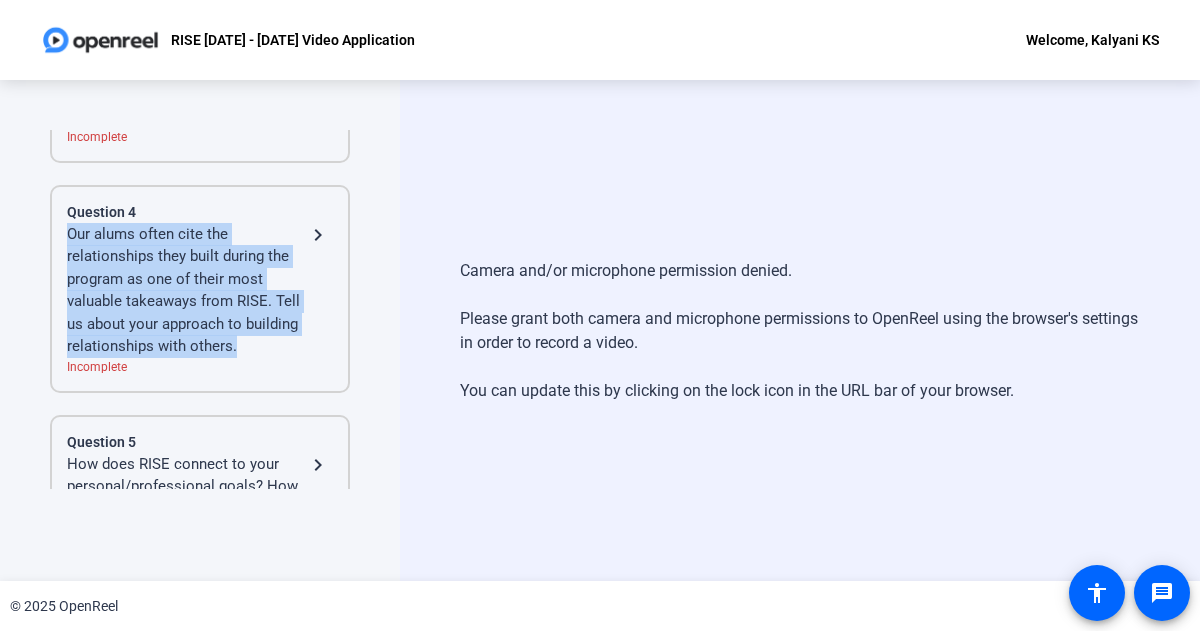 drag, startPoint x: 300, startPoint y: 367, endPoint x: 62, endPoint y: 261, distance: 260.5379 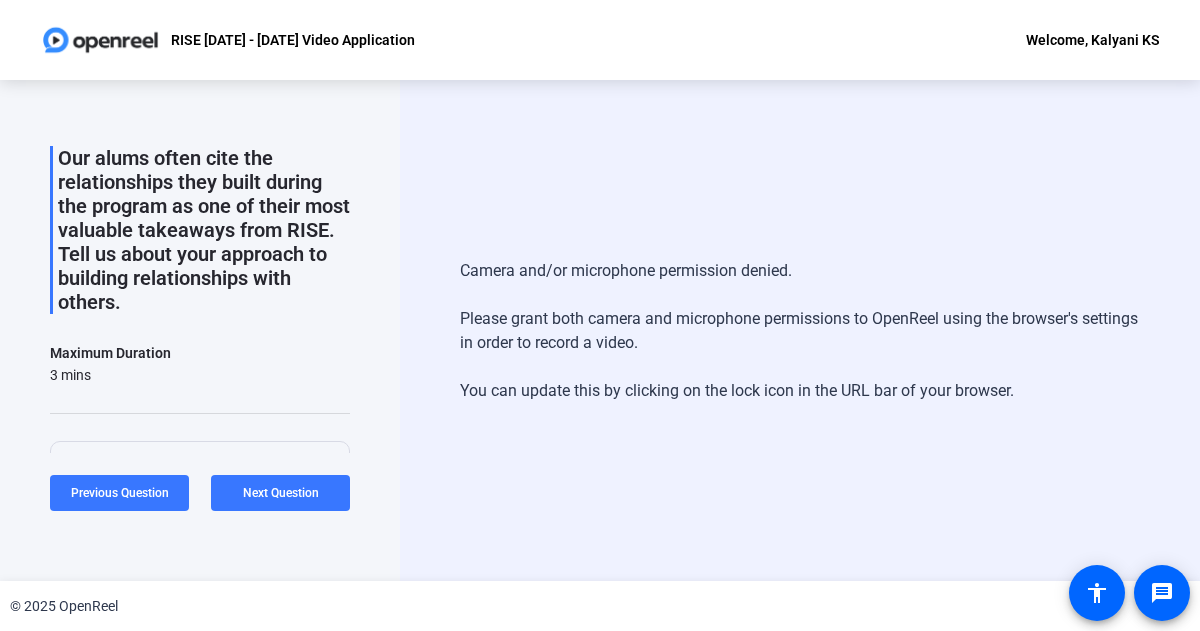 scroll, scrollTop: 66, scrollLeft: 0, axis: vertical 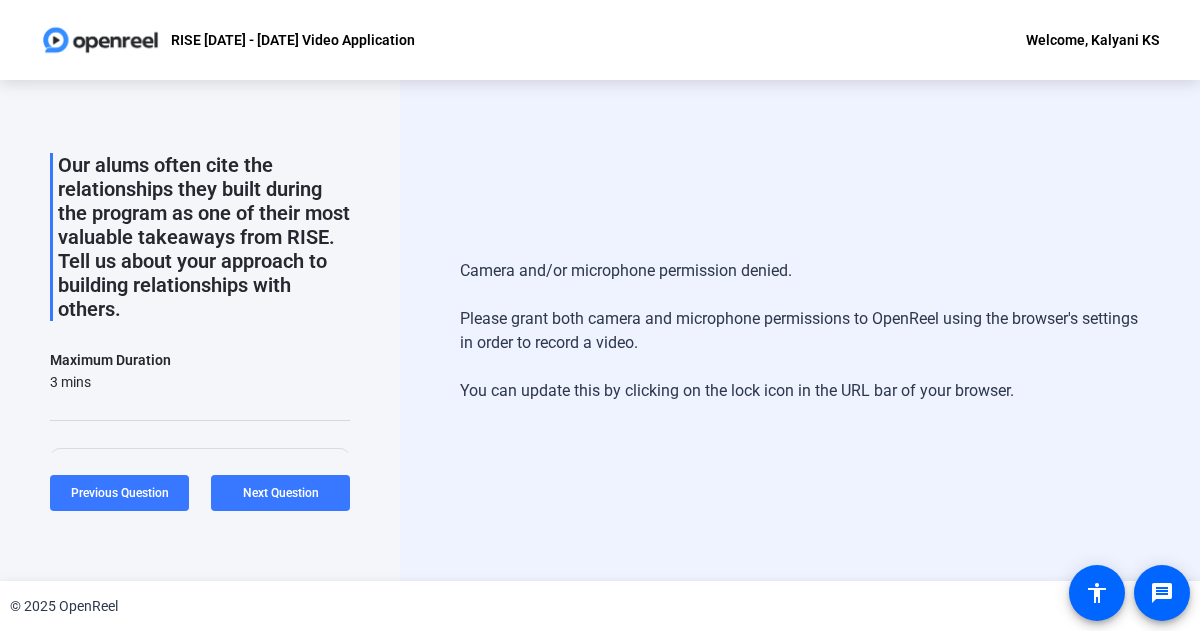 drag, startPoint x: 301, startPoint y: 308, endPoint x: 56, endPoint y: 164, distance: 284.18478 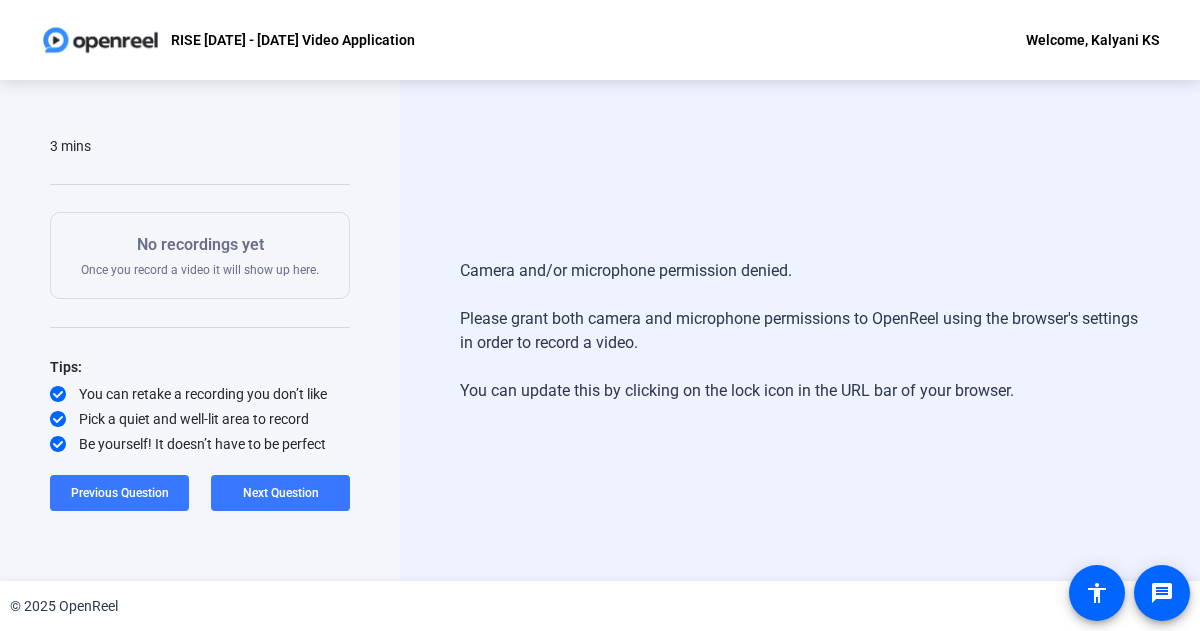 scroll, scrollTop: 0, scrollLeft: 0, axis: both 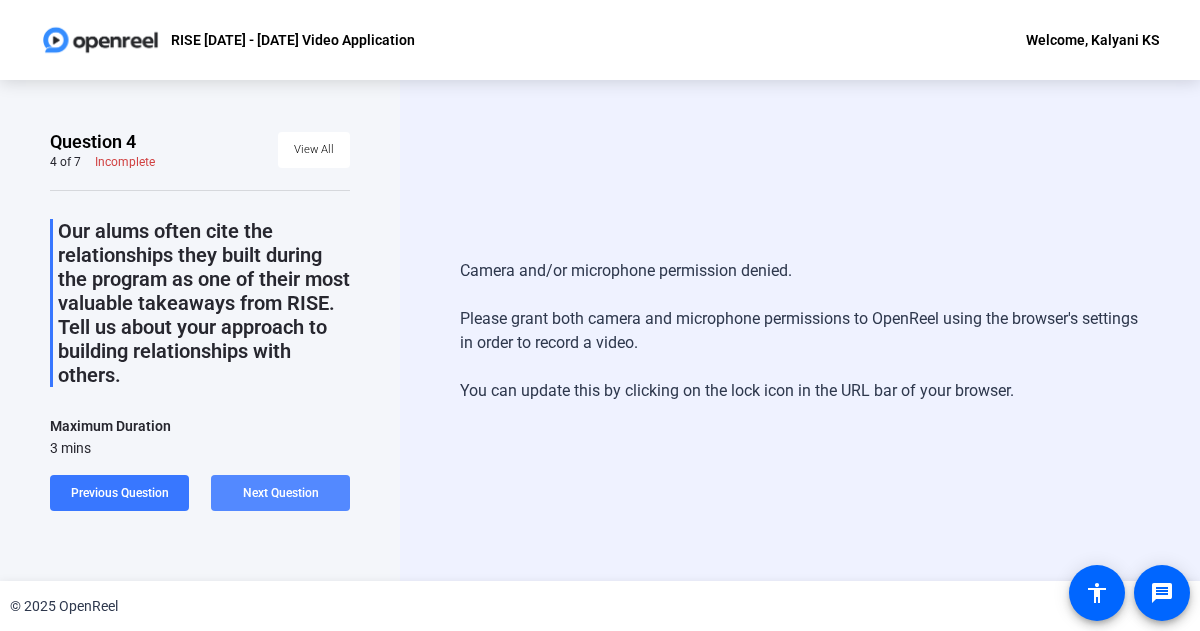 click on "Next Question" 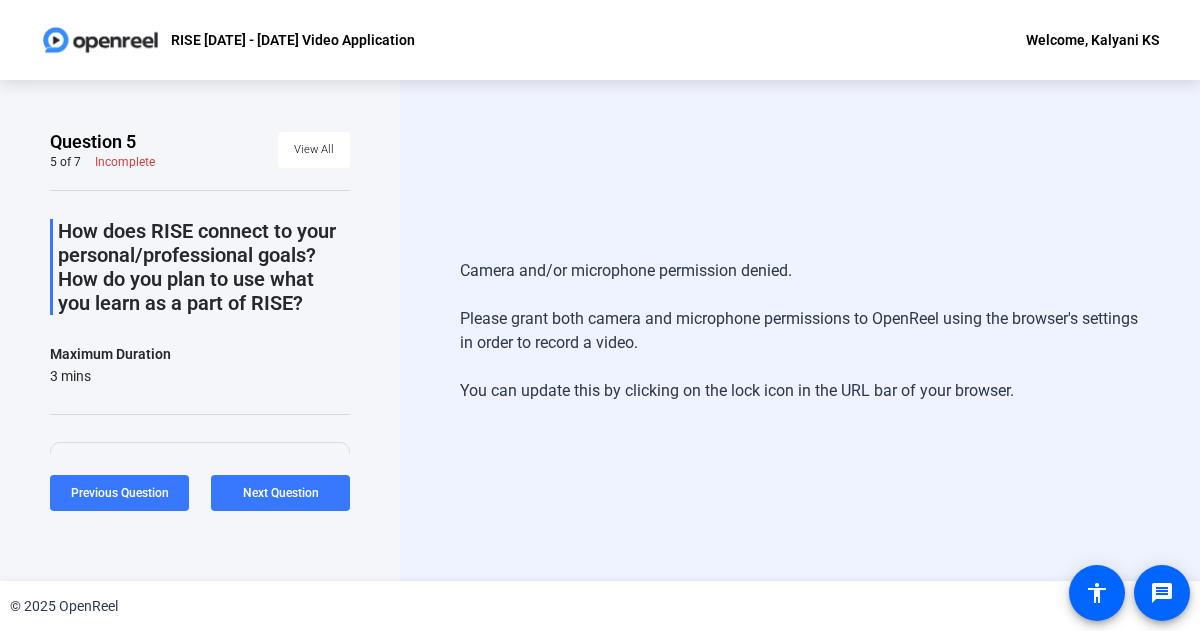 drag, startPoint x: 319, startPoint y: 303, endPoint x: 58, endPoint y: 237, distance: 269.2155 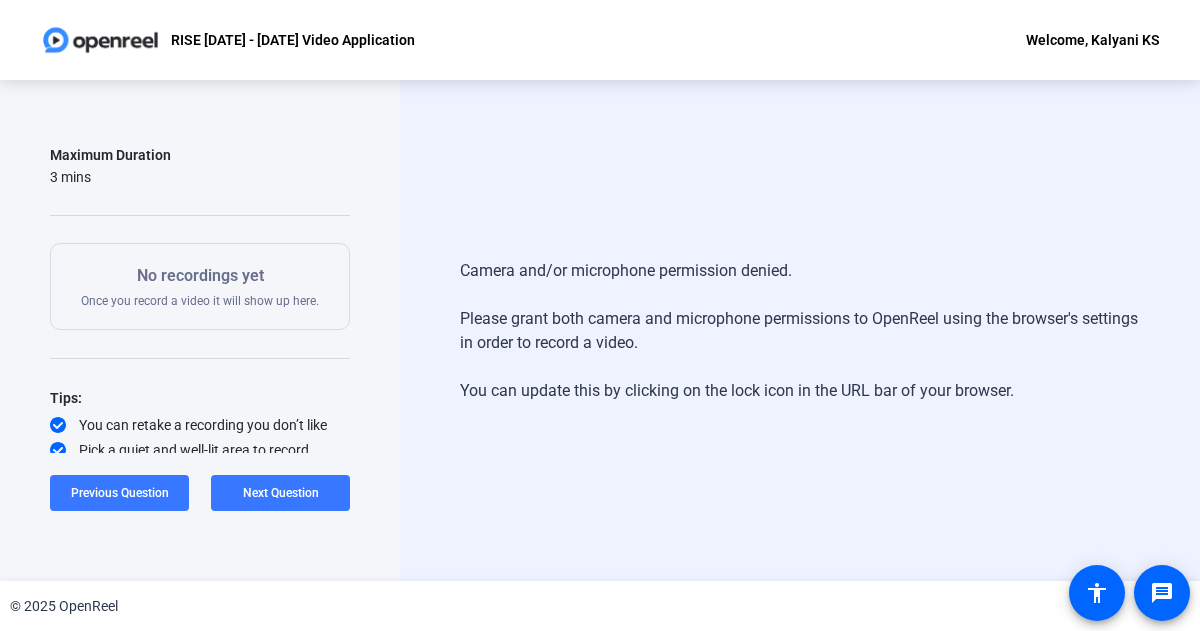 scroll, scrollTop: 198, scrollLeft: 0, axis: vertical 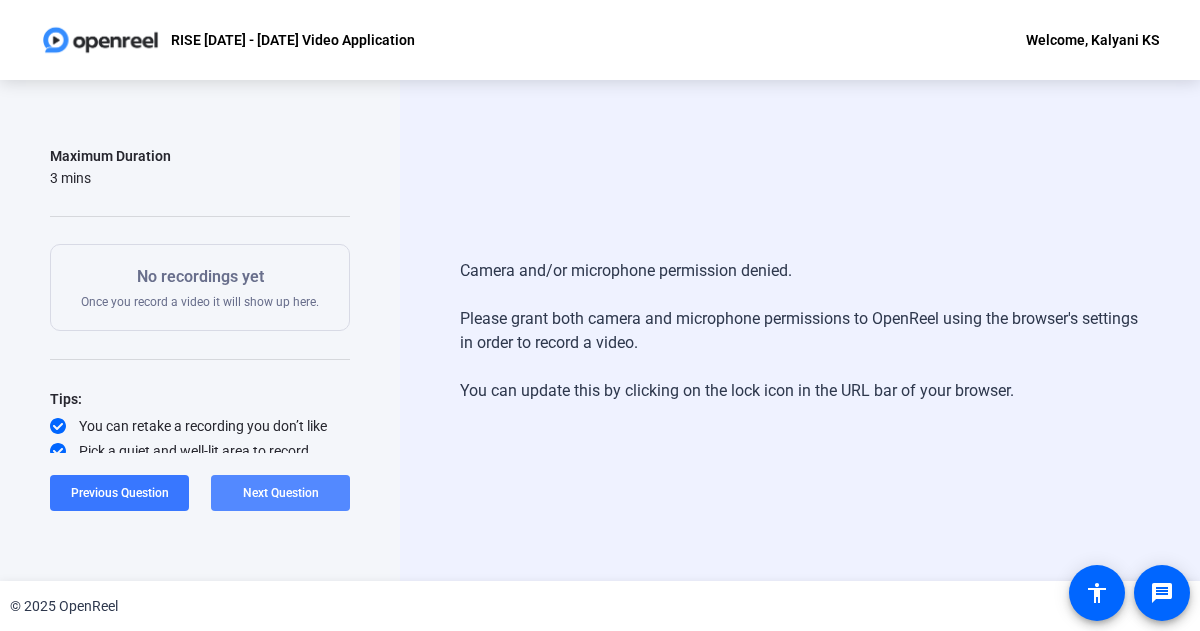 click 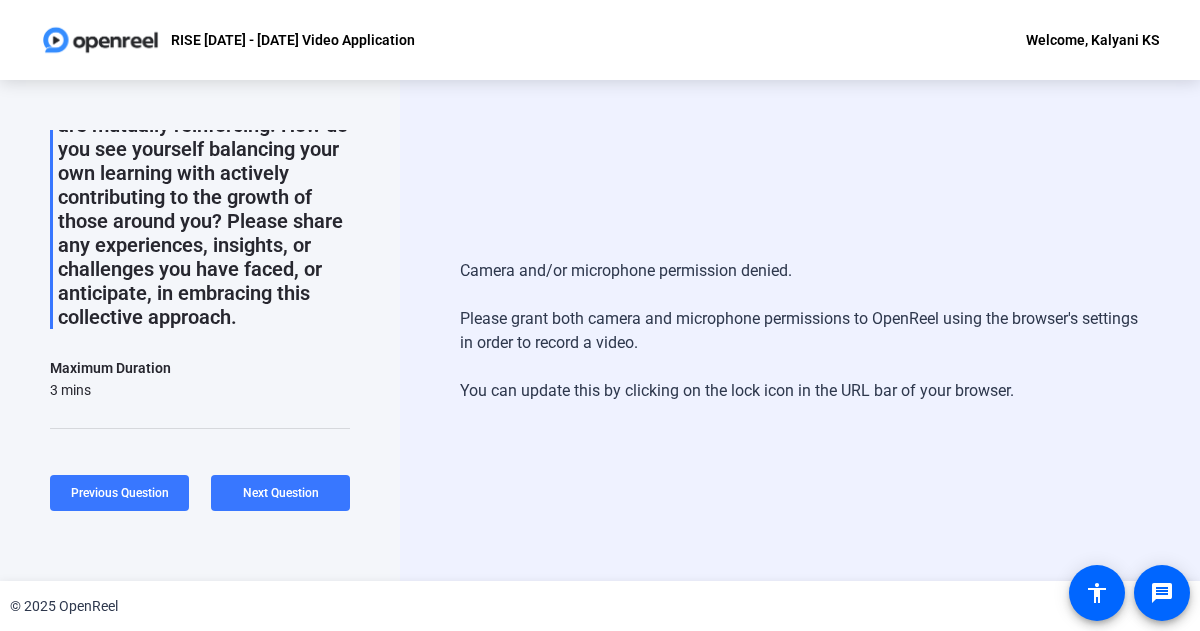 scroll, scrollTop: 179, scrollLeft: 0, axis: vertical 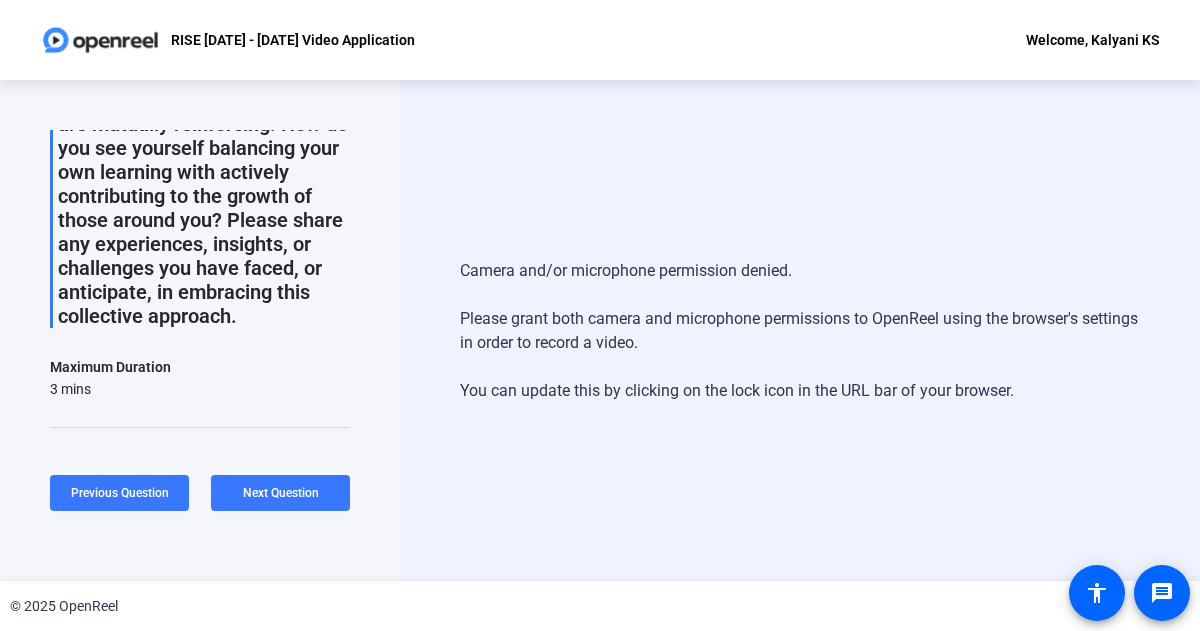 drag, startPoint x: 170, startPoint y: 345, endPoint x: 128, endPoint y: 349, distance: 42.190044 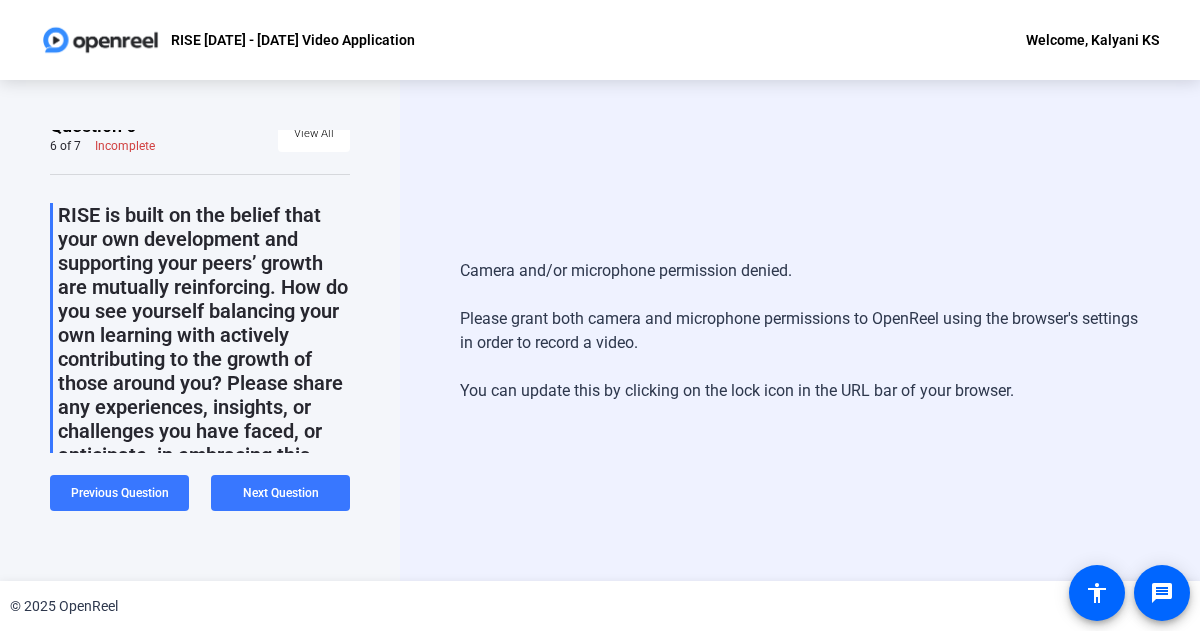 scroll, scrollTop: 15, scrollLeft: 0, axis: vertical 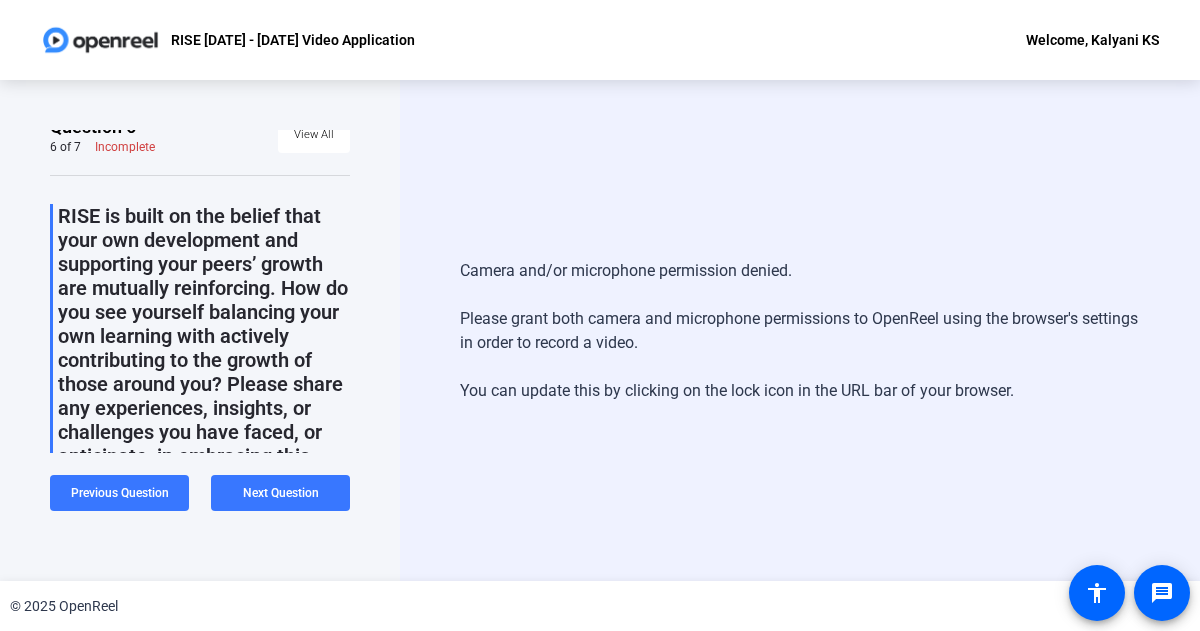click on "RISE is built on the belief that your own development and supporting your peers’ growth are mutually reinforcing. How do you see yourself balancing your own learning with actively contributing to the growth of those around you? Please share any experiences, insights, or challenges you have faced, or anticipate, in embracing this collective approach." 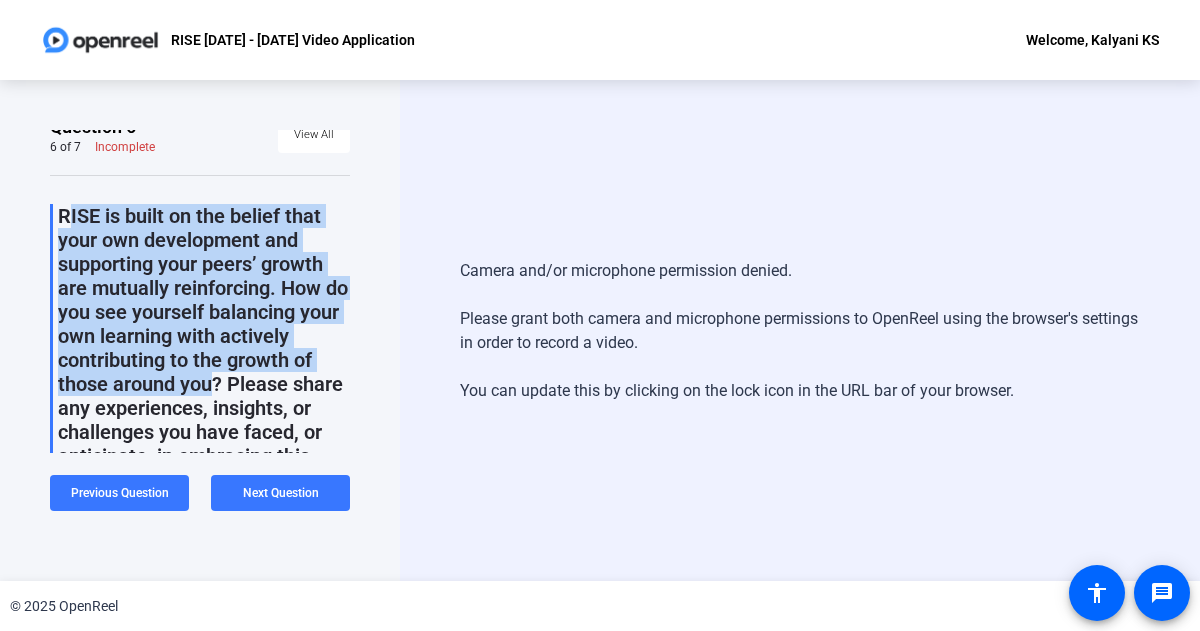 drag, startPoint x: 59, startPoint y: 211, endPoint x: 202, endPoint y: 372, distance: 215.33694 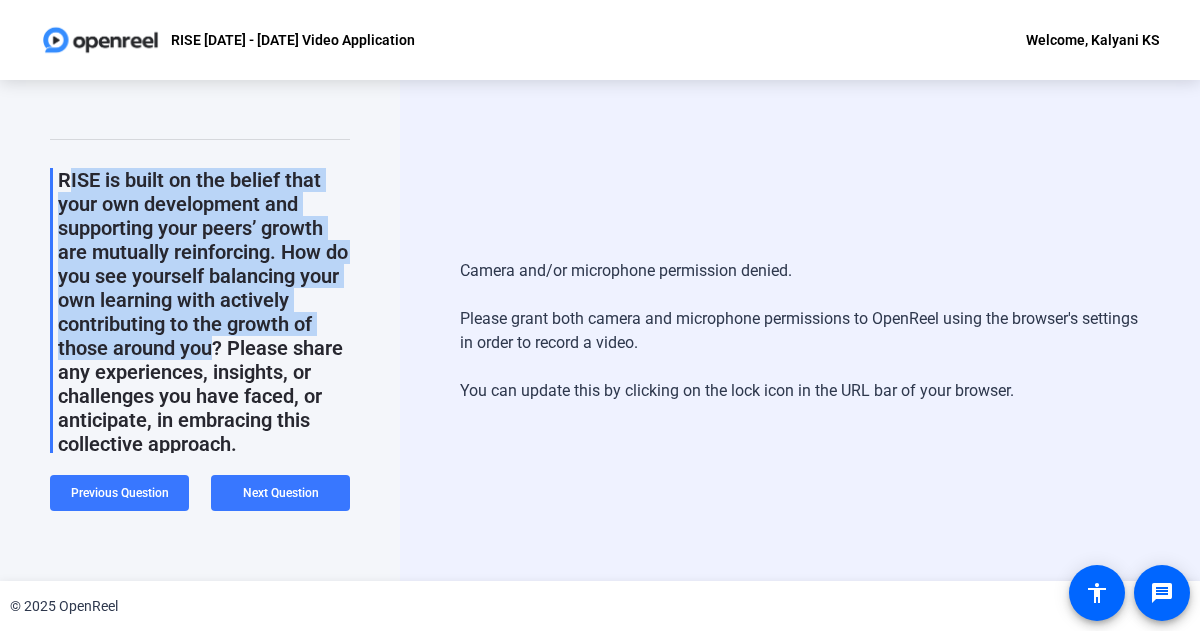 scroll, scrollTop: 48, scrollLeft: 0, axis: vertical 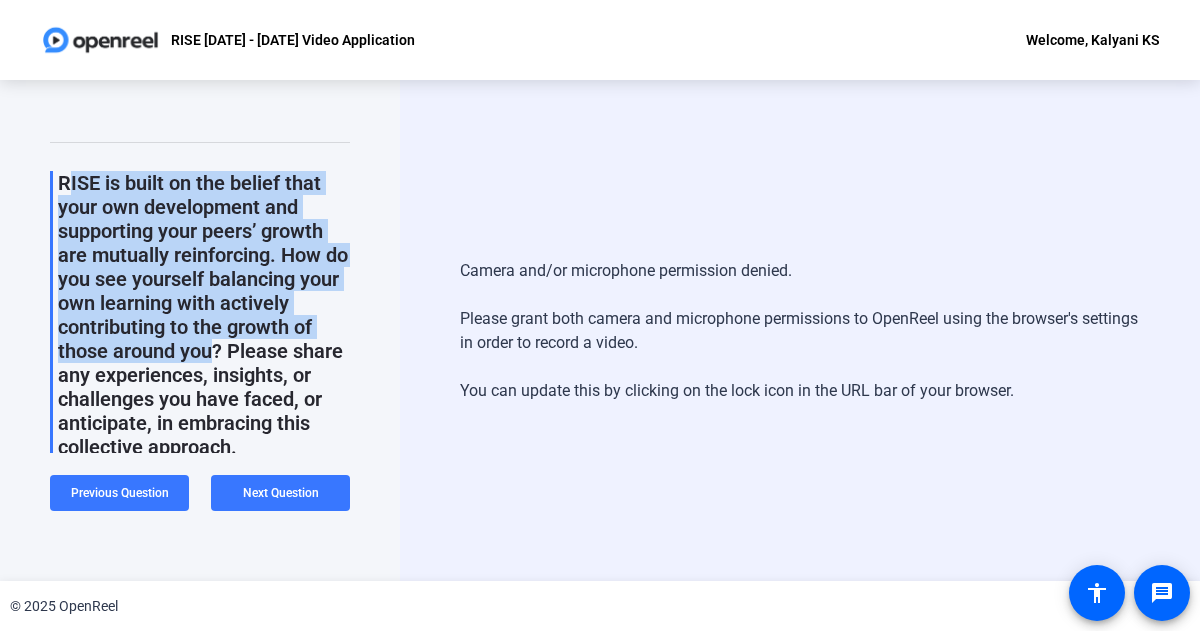 click on "RISE is built on the belief that your own development and supporting your peers’ growth are mutually reinforcing. How do you see yourself balancing your own learning with actively contributing to the growth of those around you? Please share any experiences, insights, or challenges you have faced, or anticipate, in embracing this collective approach." 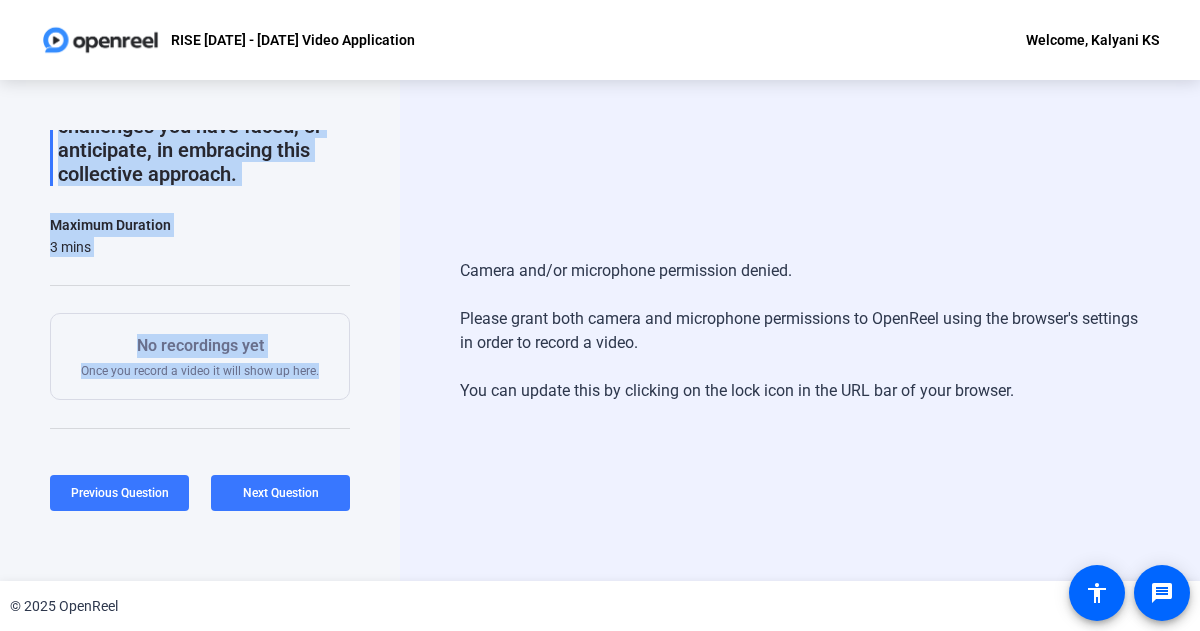 scroll, scrollTop: 328, scrollLeft: 0, axis: vertical 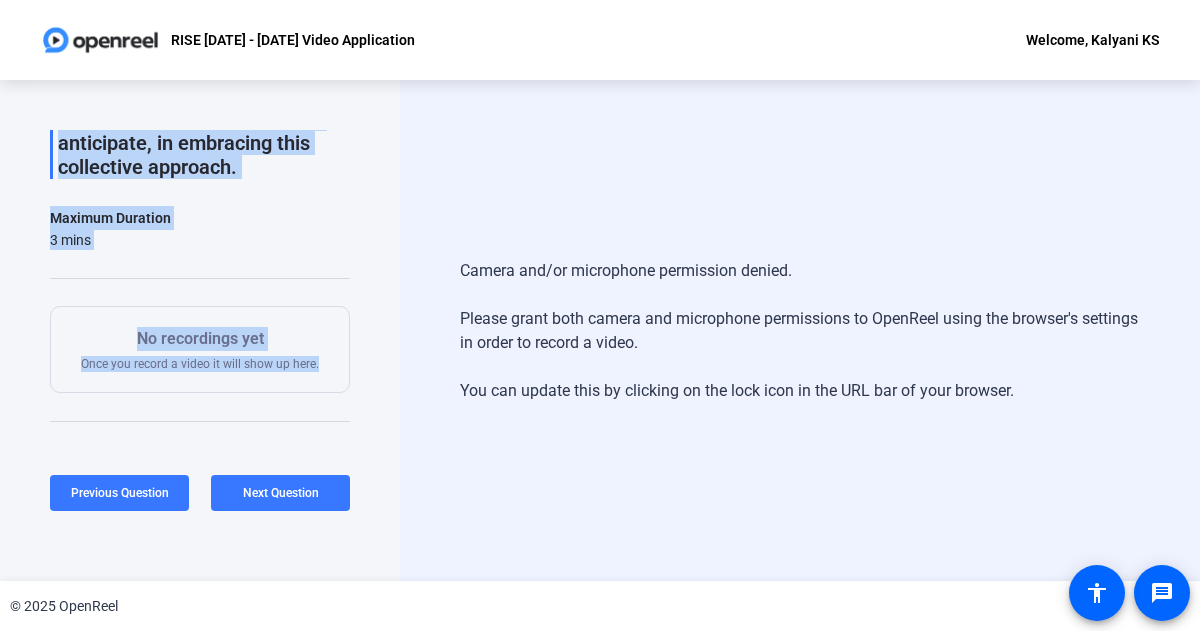 drag, startPoint x: 60, startPoint y: 181, endPoint x: 146, endPoint y: 187, distance: 86.209045 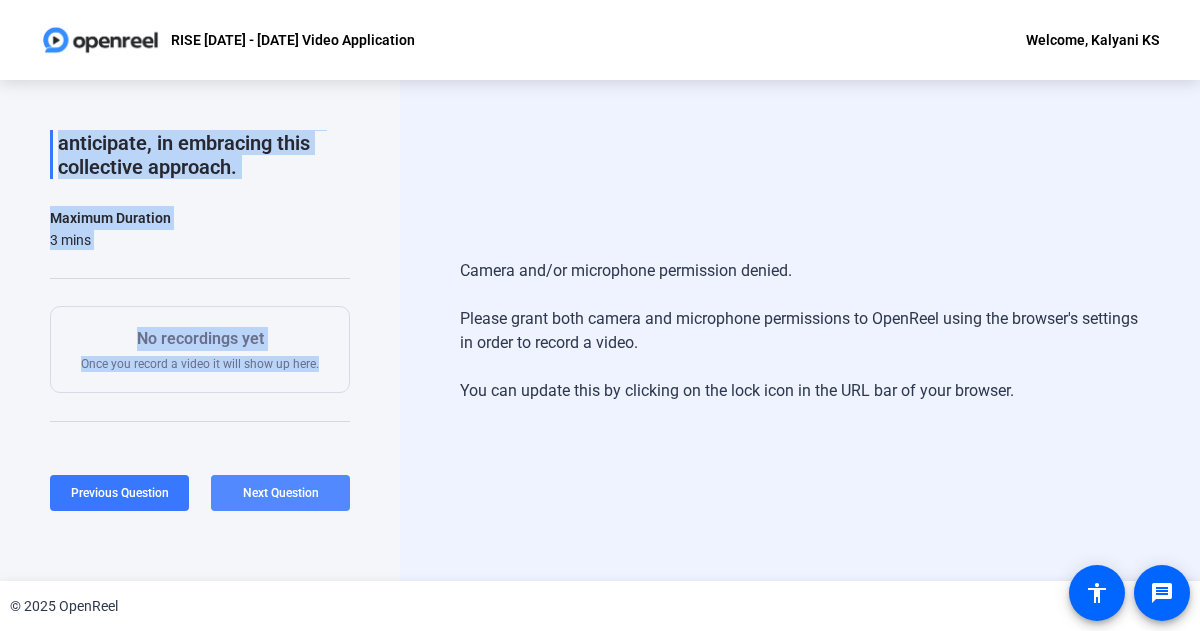 click on "Next Question" 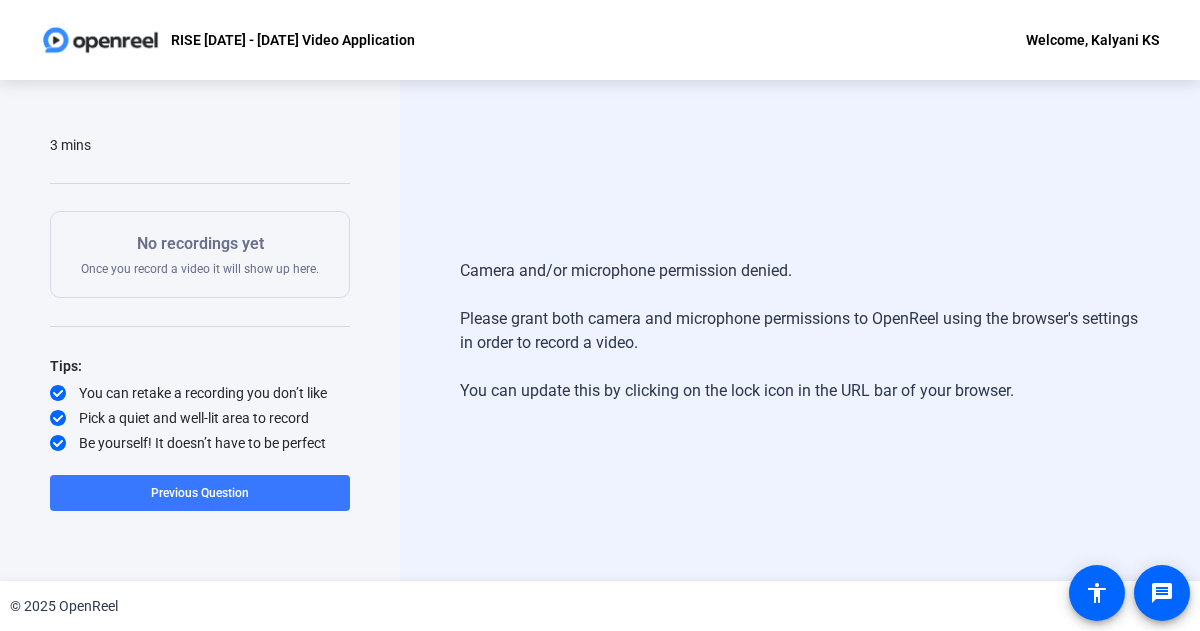 scroll, scrollTop: 0, scrollLeft: 0, axis: both 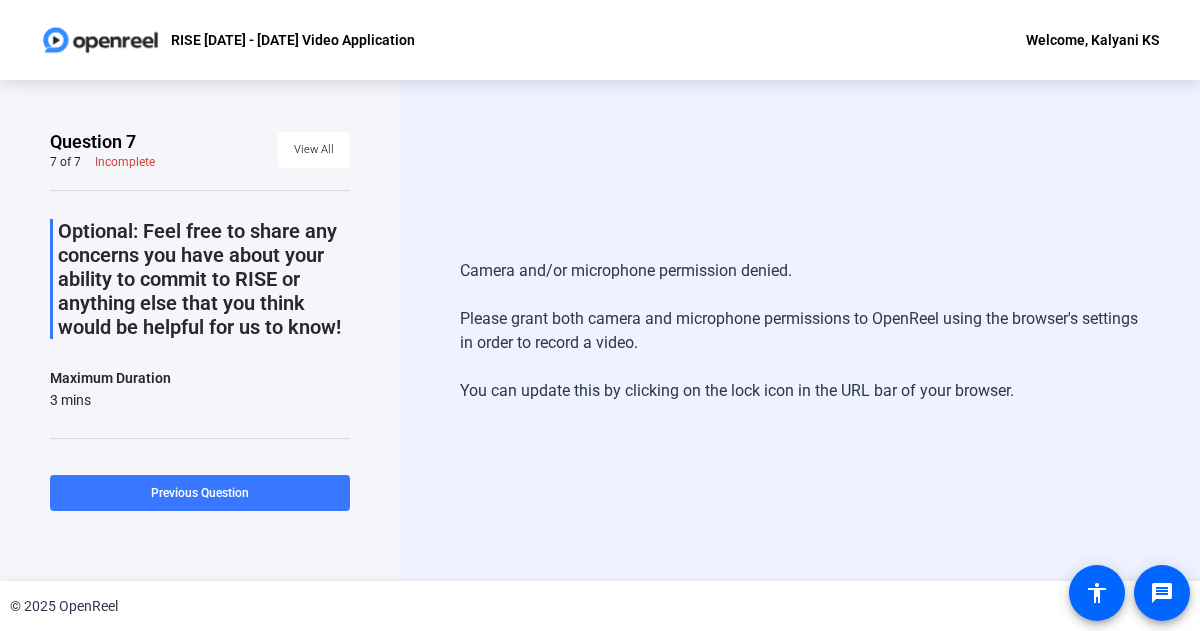 drag, startPoint x: 135, startPoint y: 353, endPoint x: 61, endPoint y: 241, distance: 134.23859 